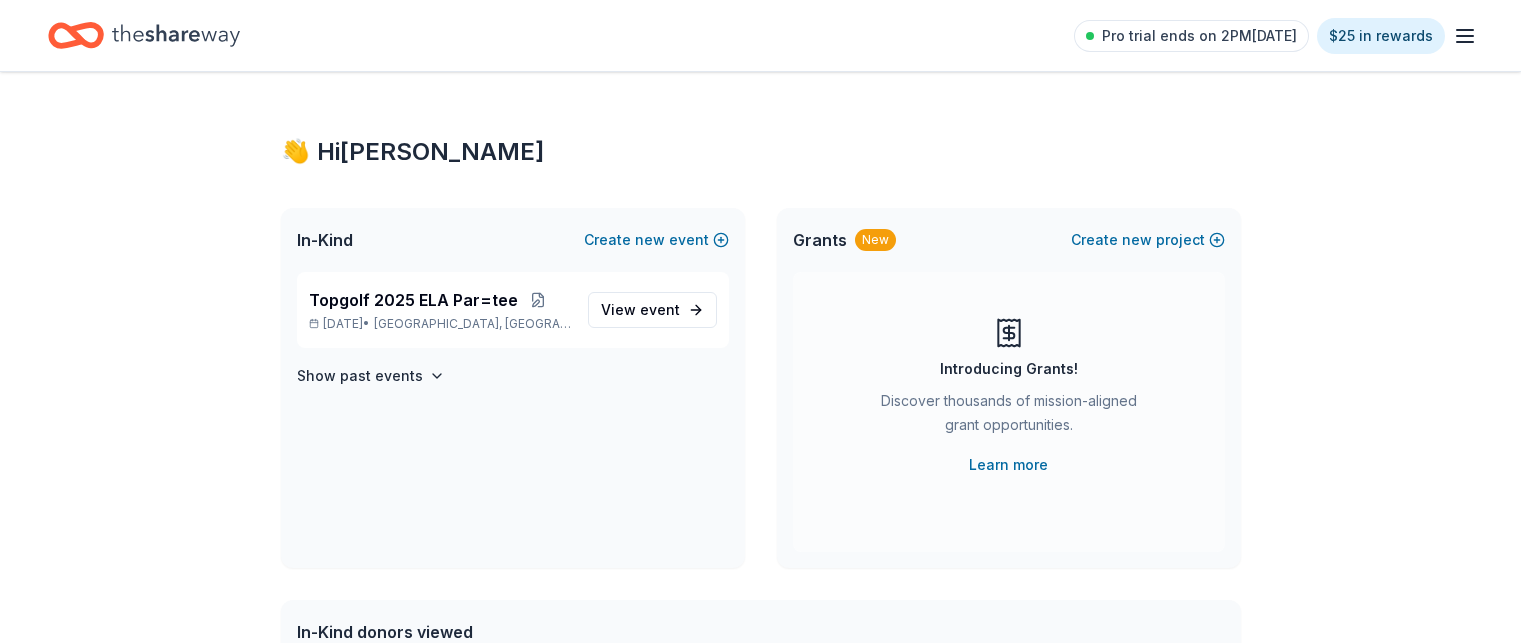 scroll, scrollTop: 0, scrollLeft: 0, axis: both 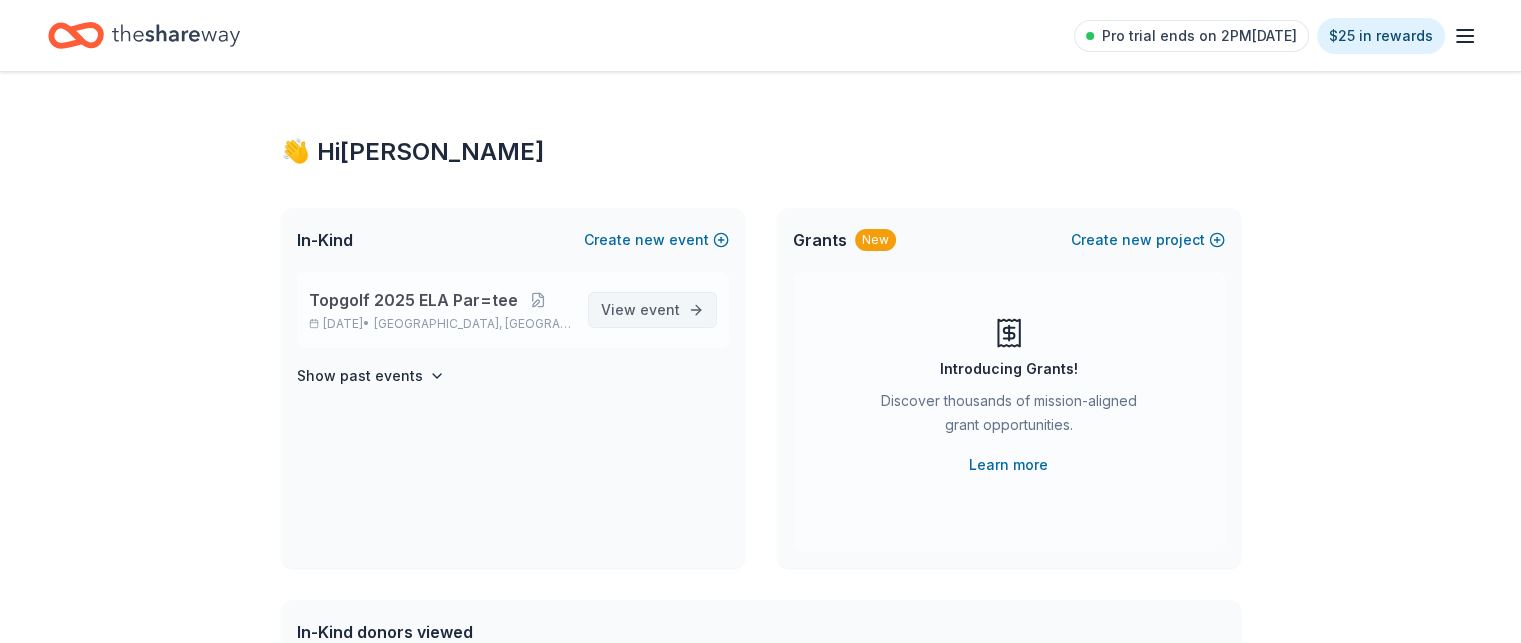 click on "event" at bounding box center (660, 309) 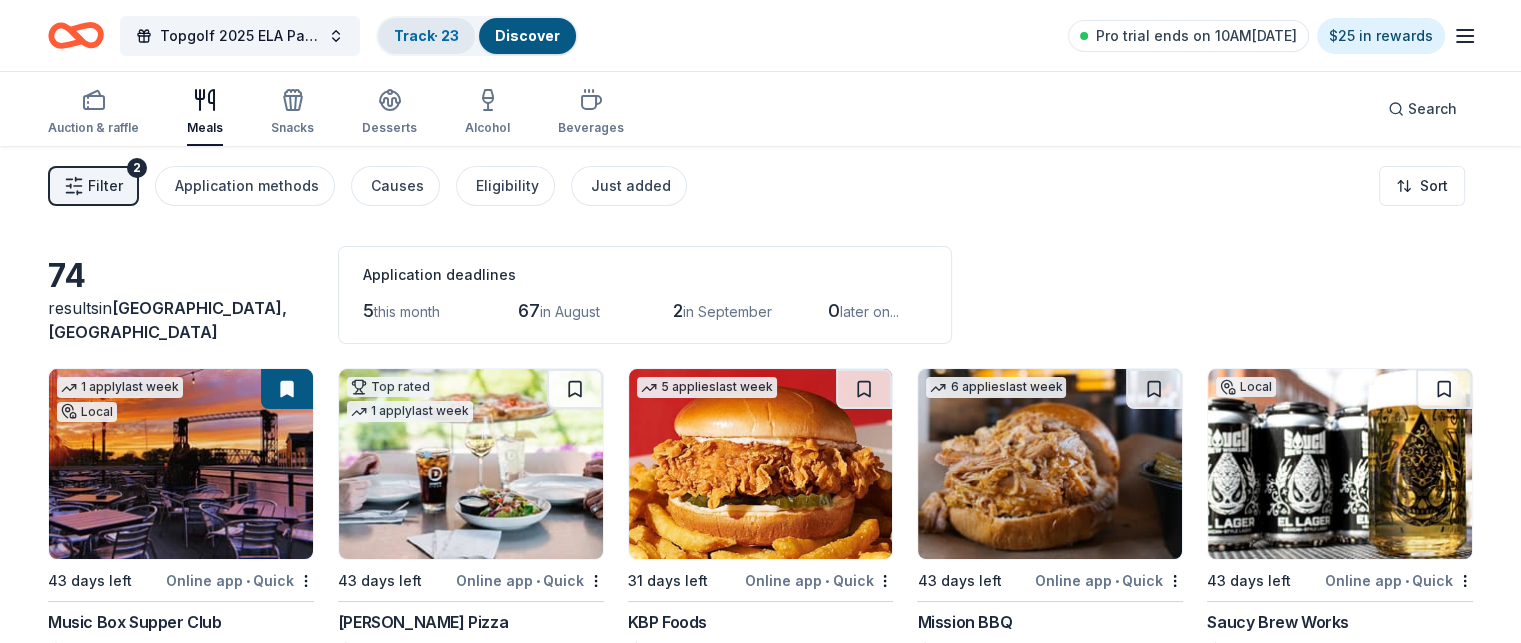 click on "Track  · 23" at bounding box center (426, 35) 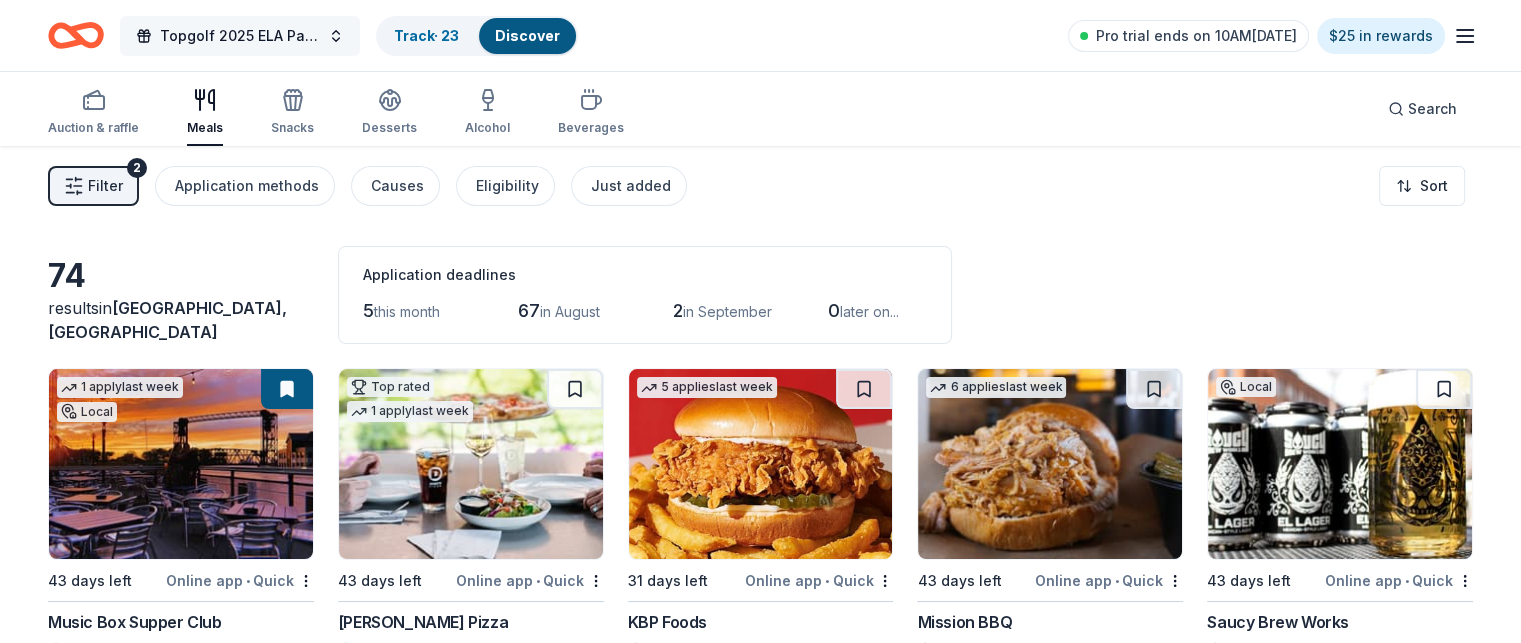 click on "Topgolf 2025 ELA Par=tee" at bounding box center (240, 36) 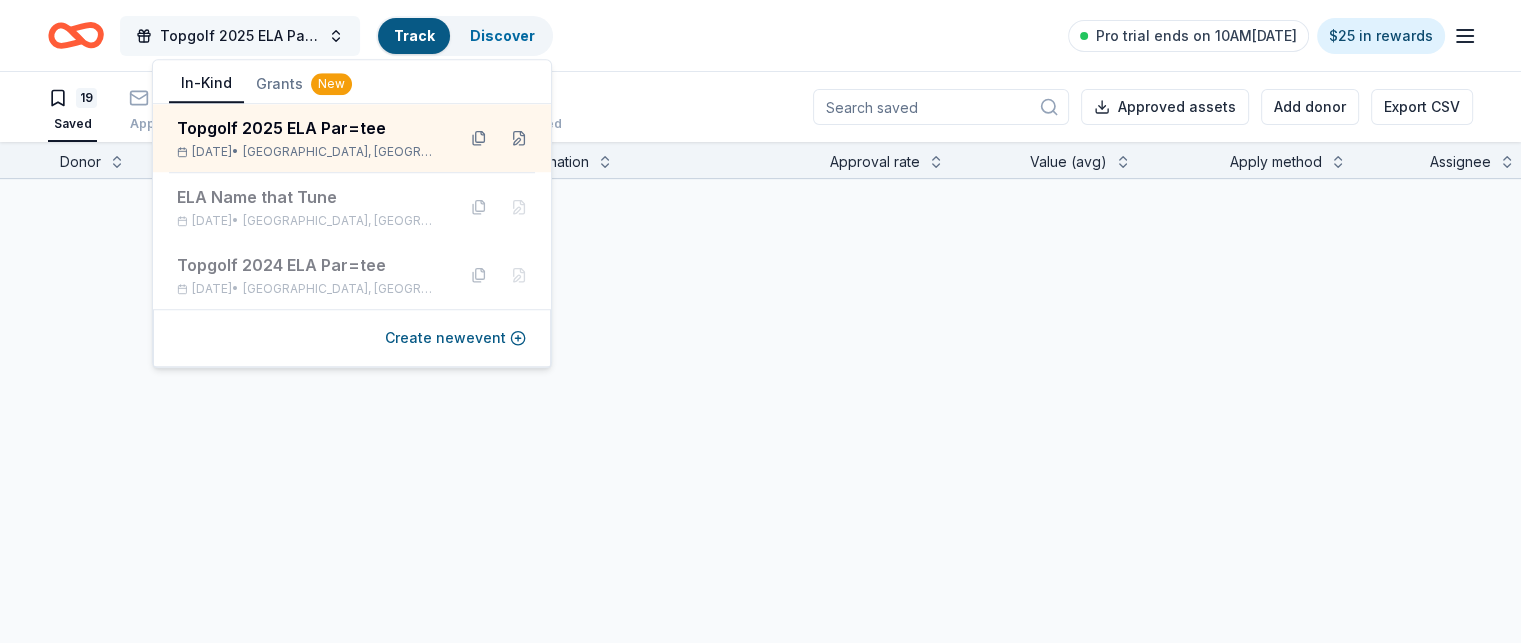 scroll, scrollTop: 0, scrollLeft: 0, axis: both 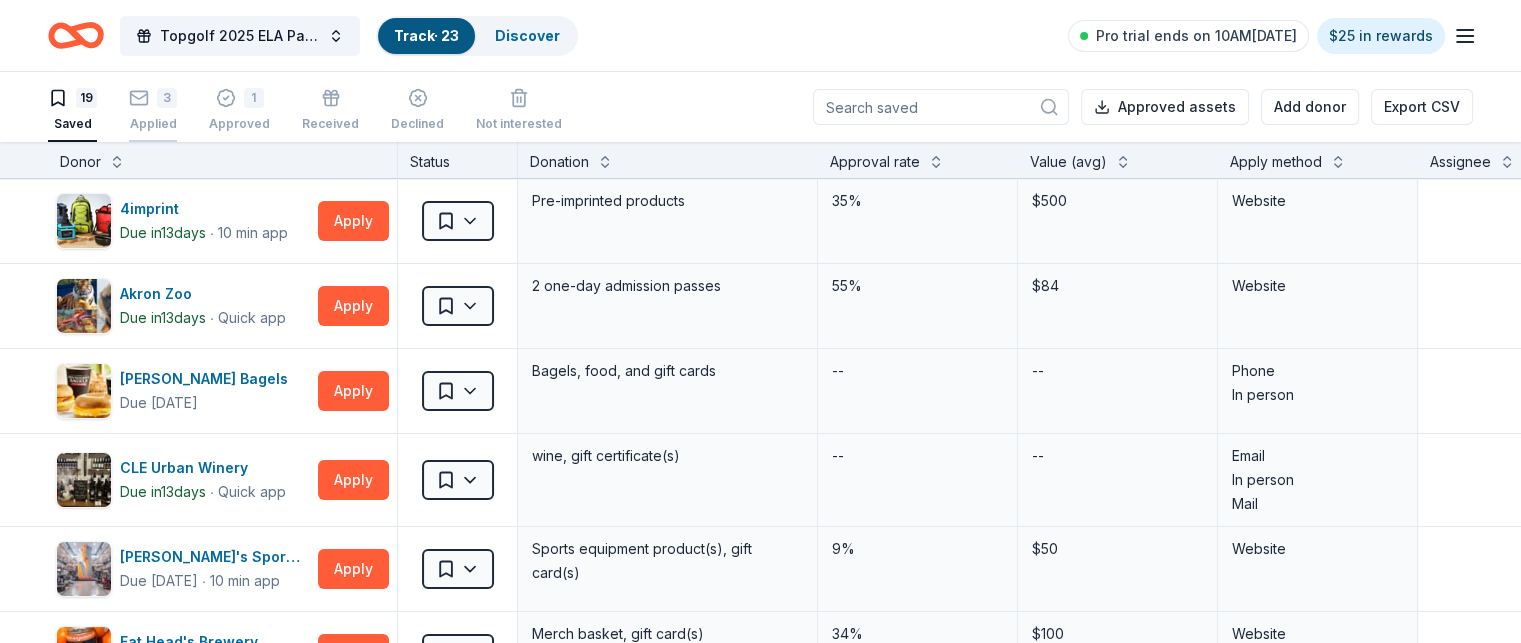 click on "3" at bounding box center [167, 98] 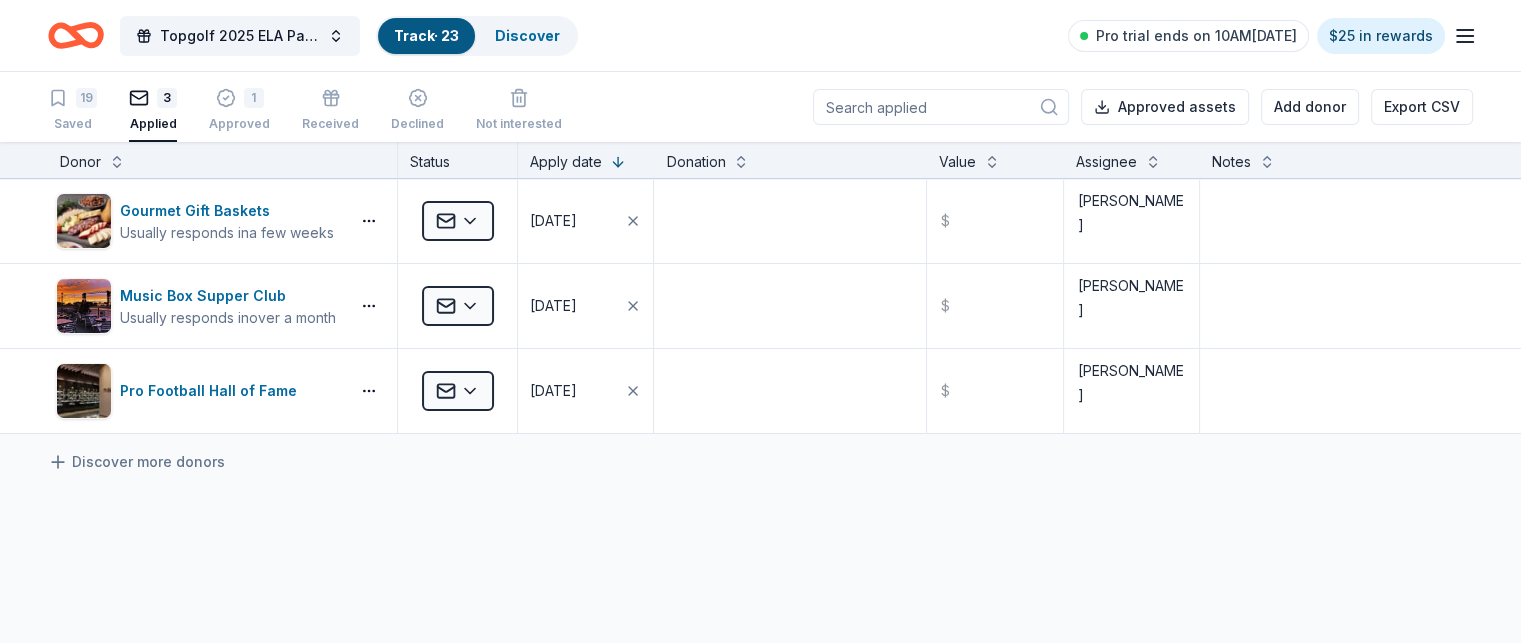 scroll, scrollTop: 0, scrollLeft: 0, axis: both 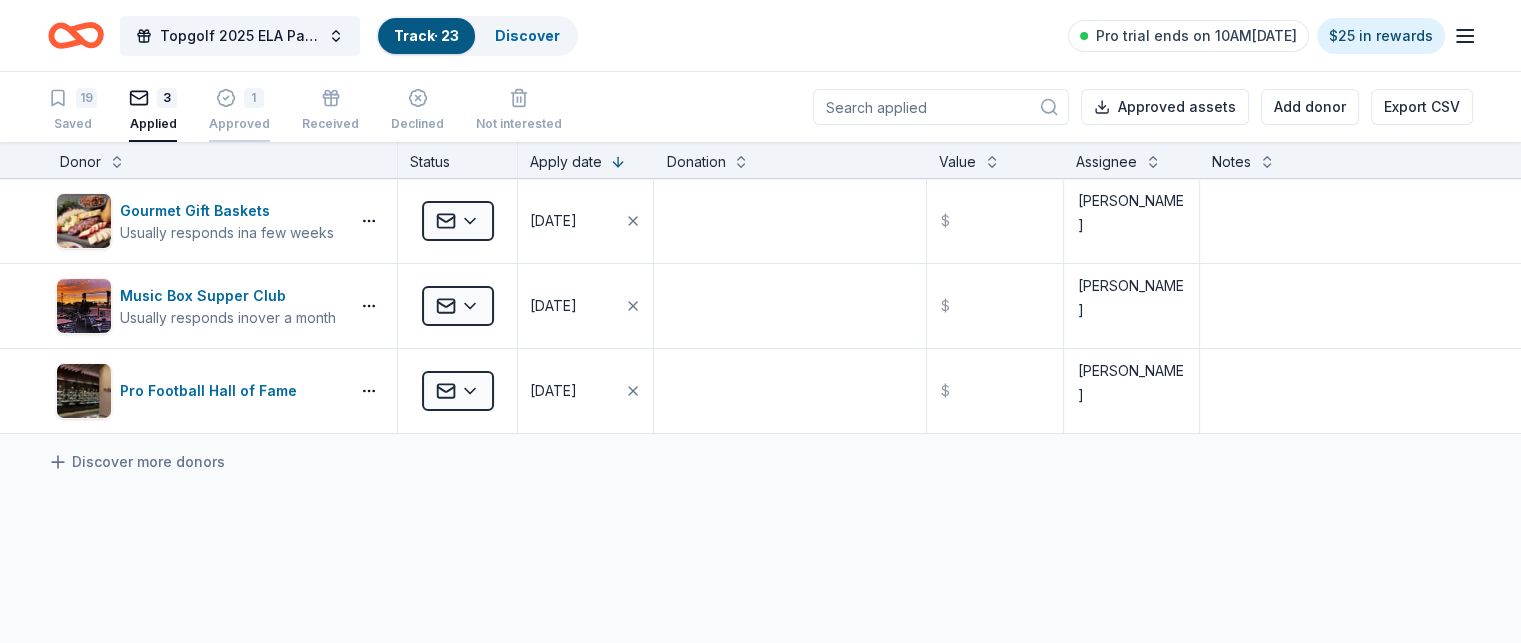 click 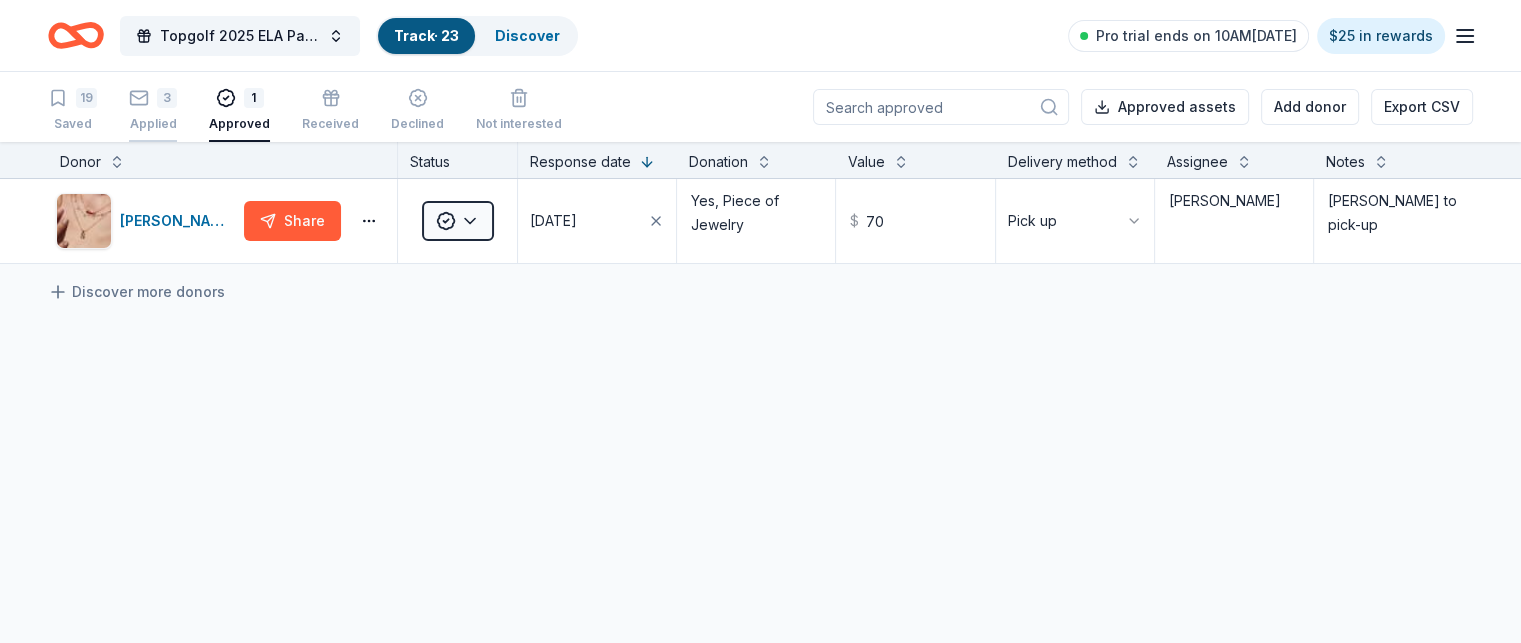 click on "3" at bounding box center (153, 98) 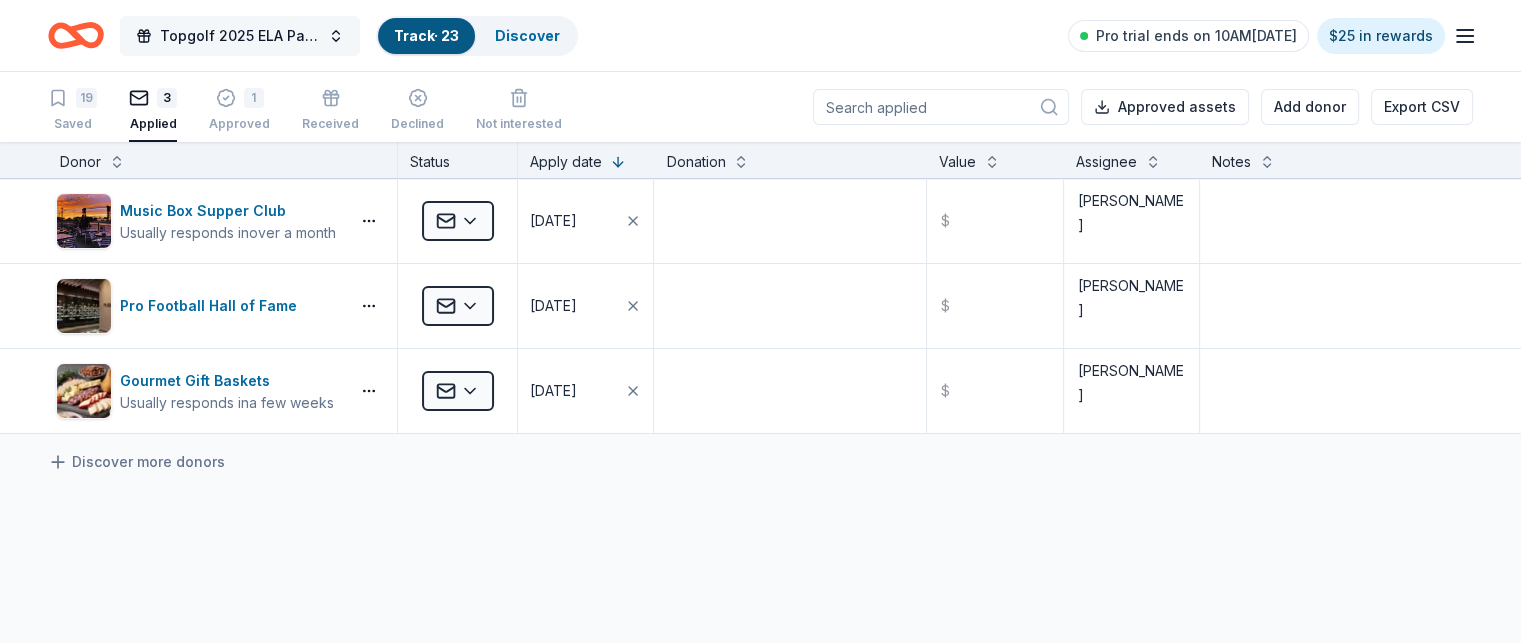 click on "Topgolf 2025 ELA Par=tee" at bounding box center [240, 36] 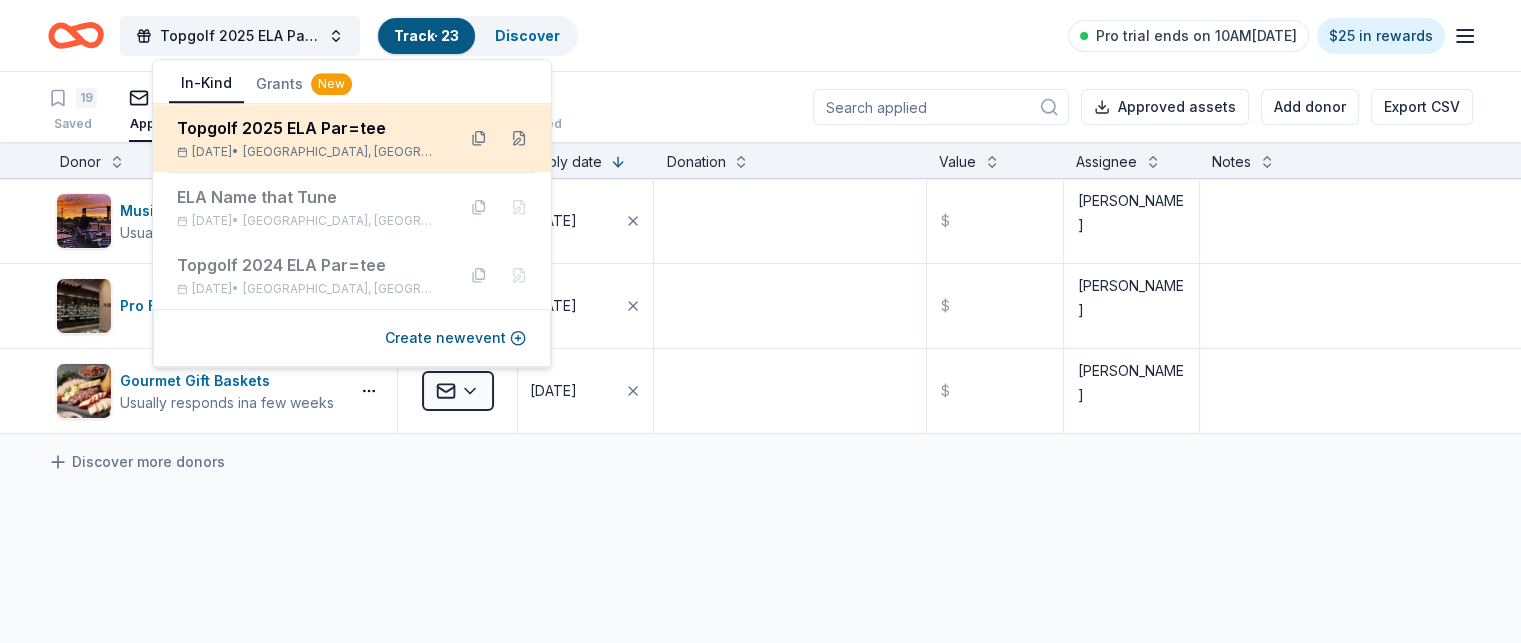 click on "Topgolf 2025 ELA Par=tee" at bounding box center (308, 128) 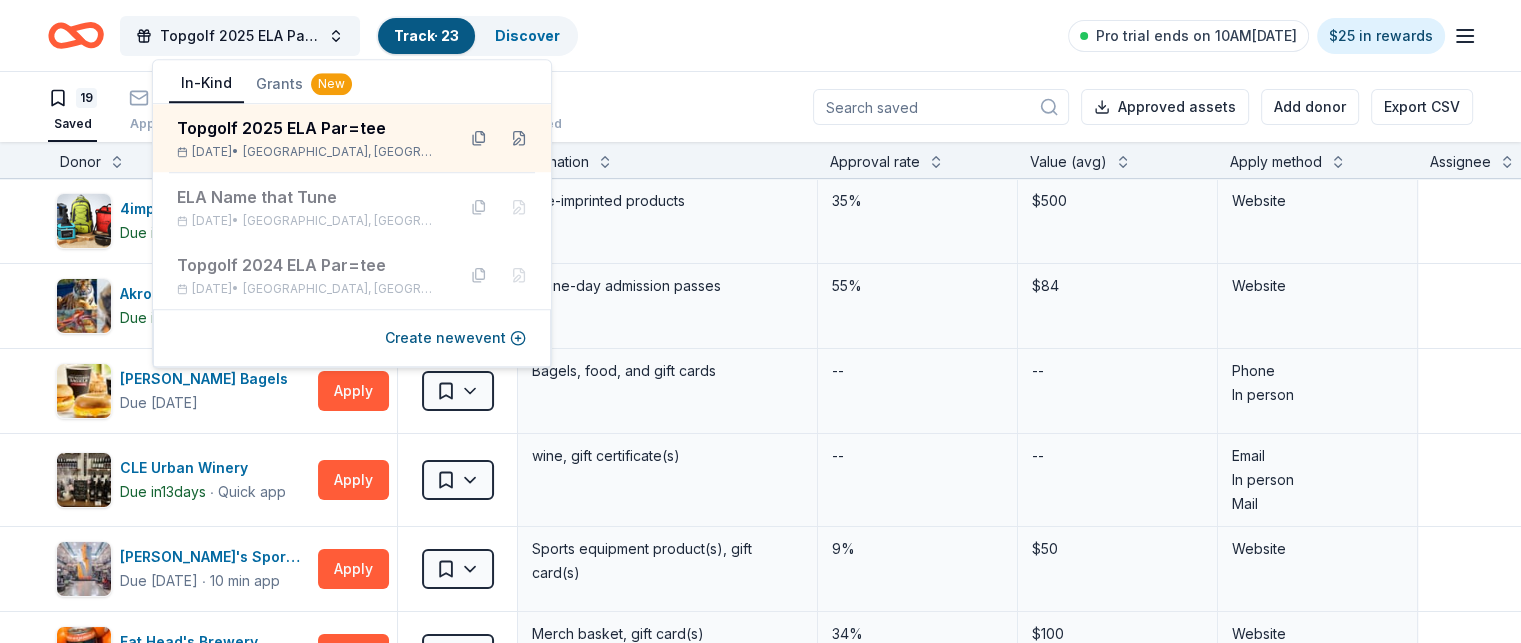 click on "19 Saved 3 Applied 1 Approved Received Declined Not interested  Approved assets Add donor Export CSV" at bounding box center [760, 107] 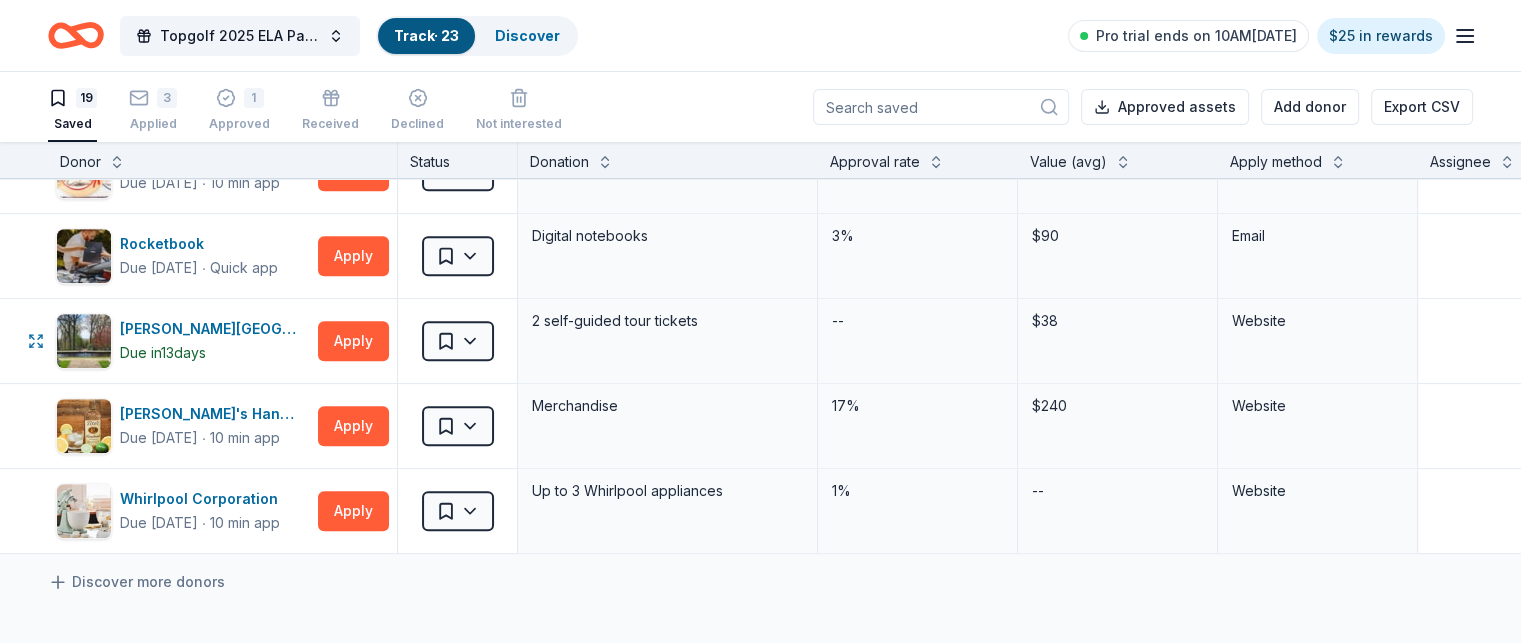 scroll, scrollTop: 1300, scrollLeft: 0, axis: vertical 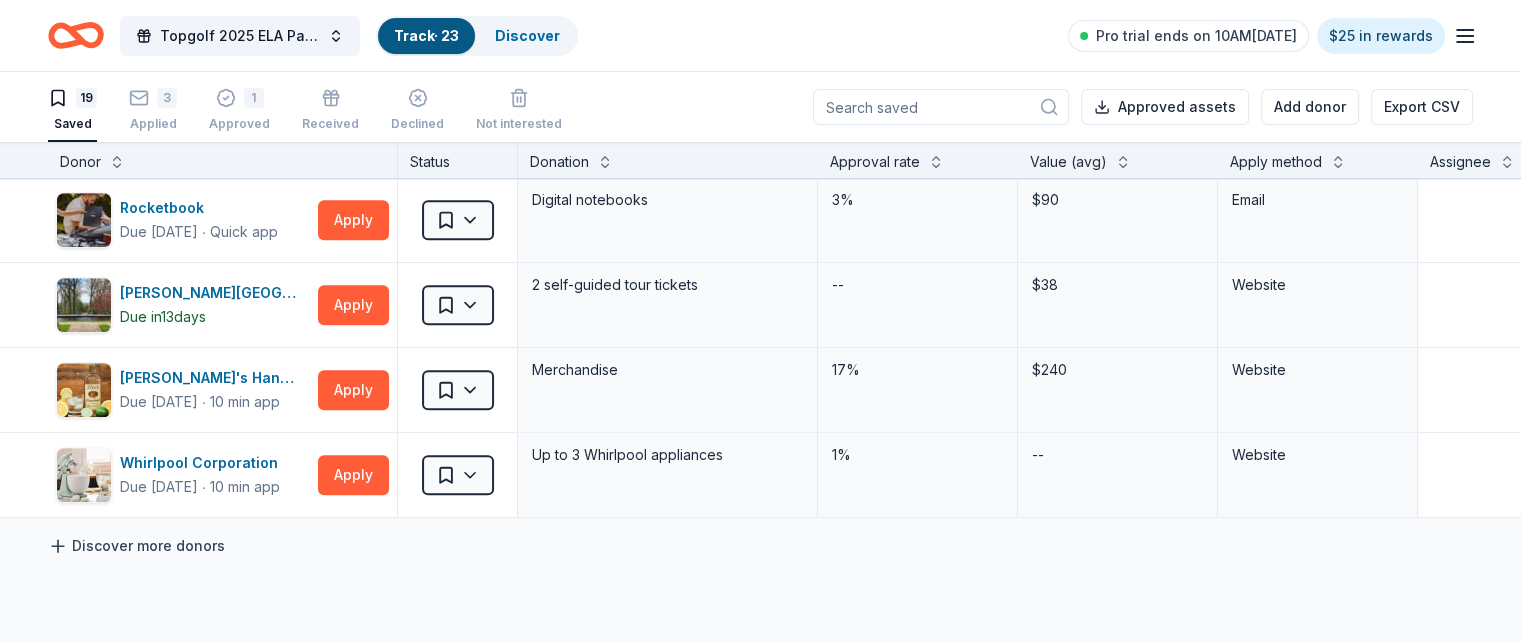 click on "Discover more donors" at bounding box center [136, 546] 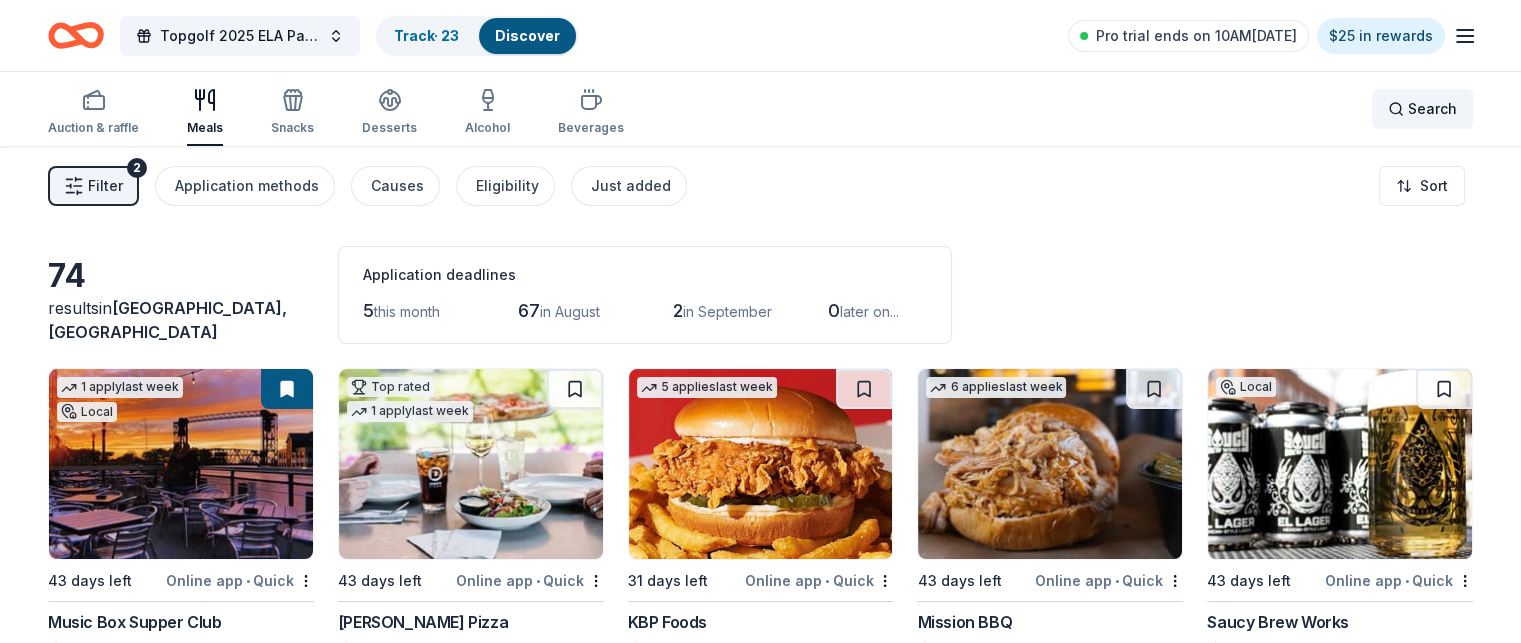 click on "Search" at bounding box center (1422, 109) 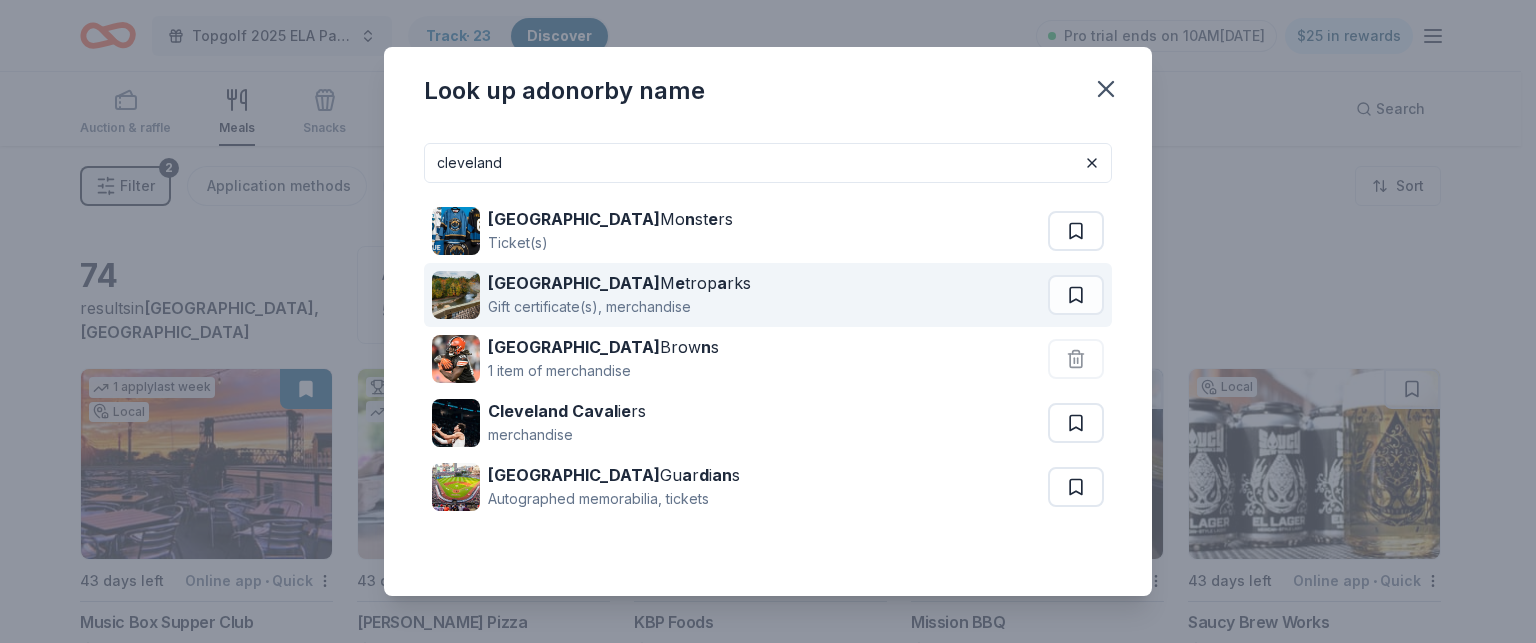 type on "cleveland" 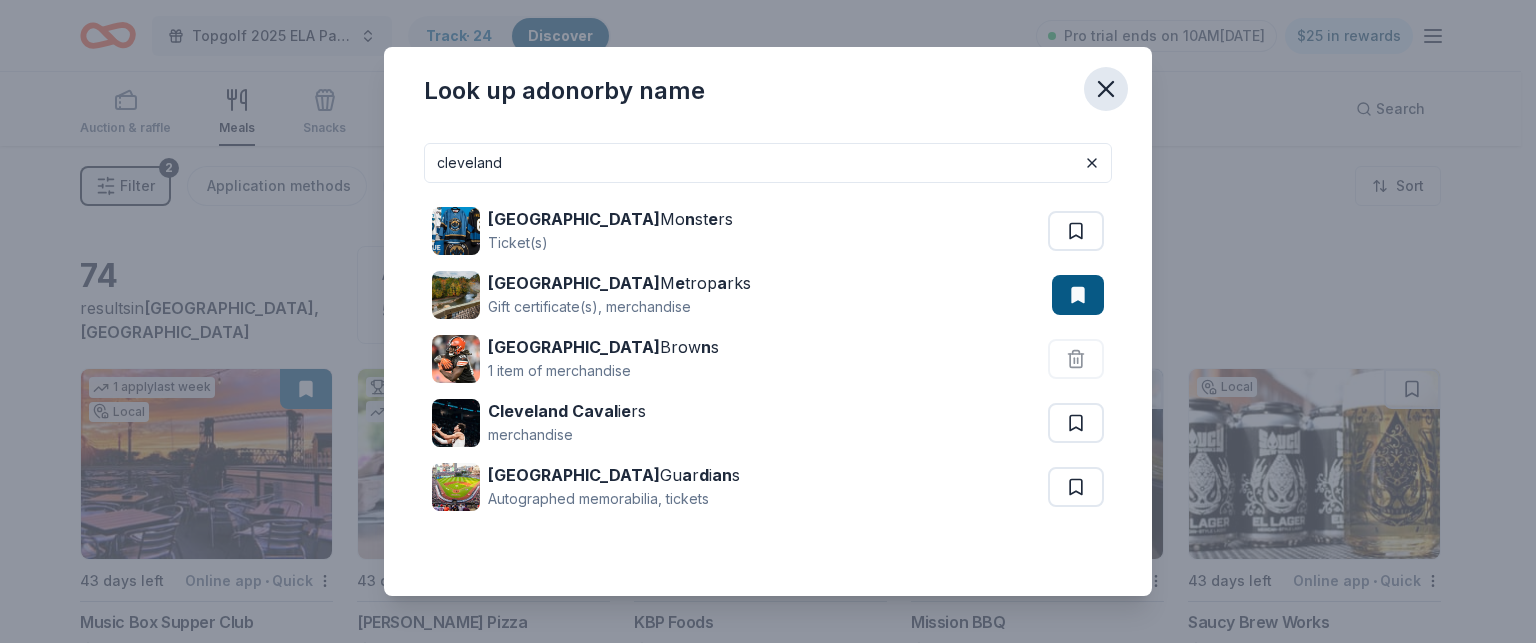 click 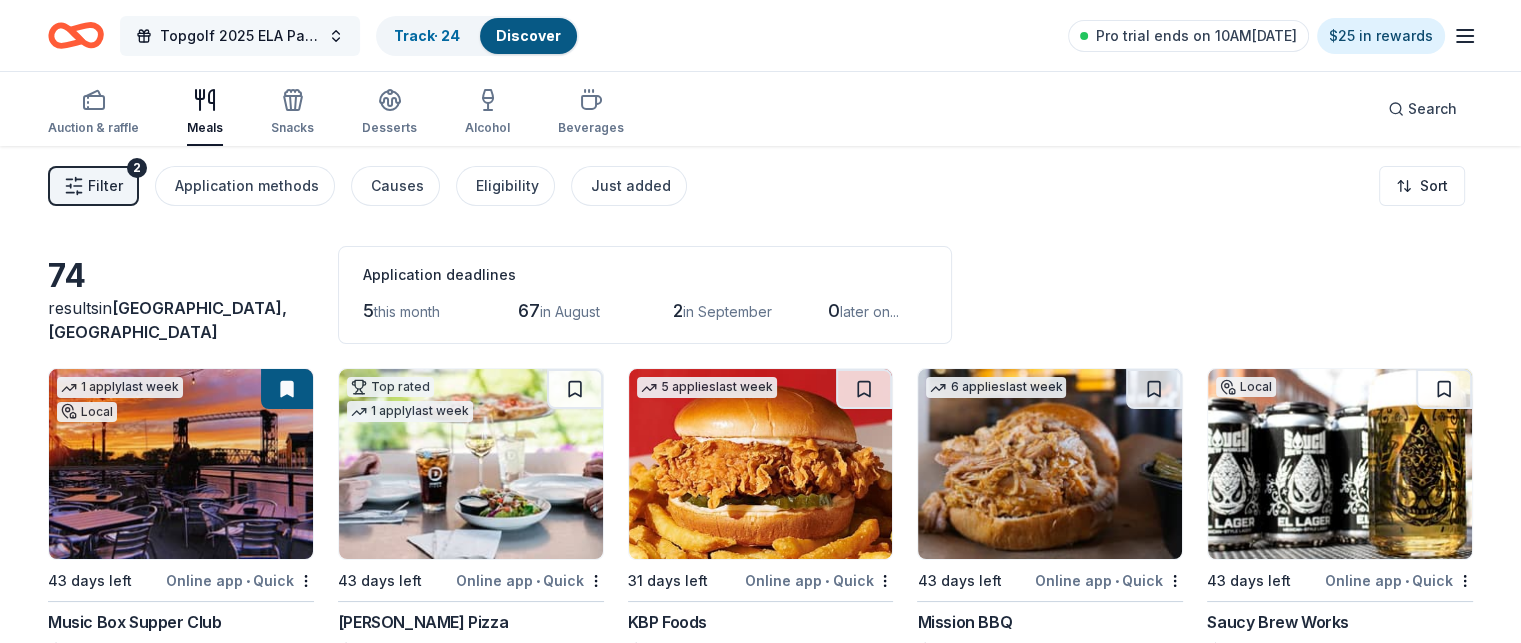 click on "Topgolf 2025 ELA Par=tee" at bounding box center [240, 36] 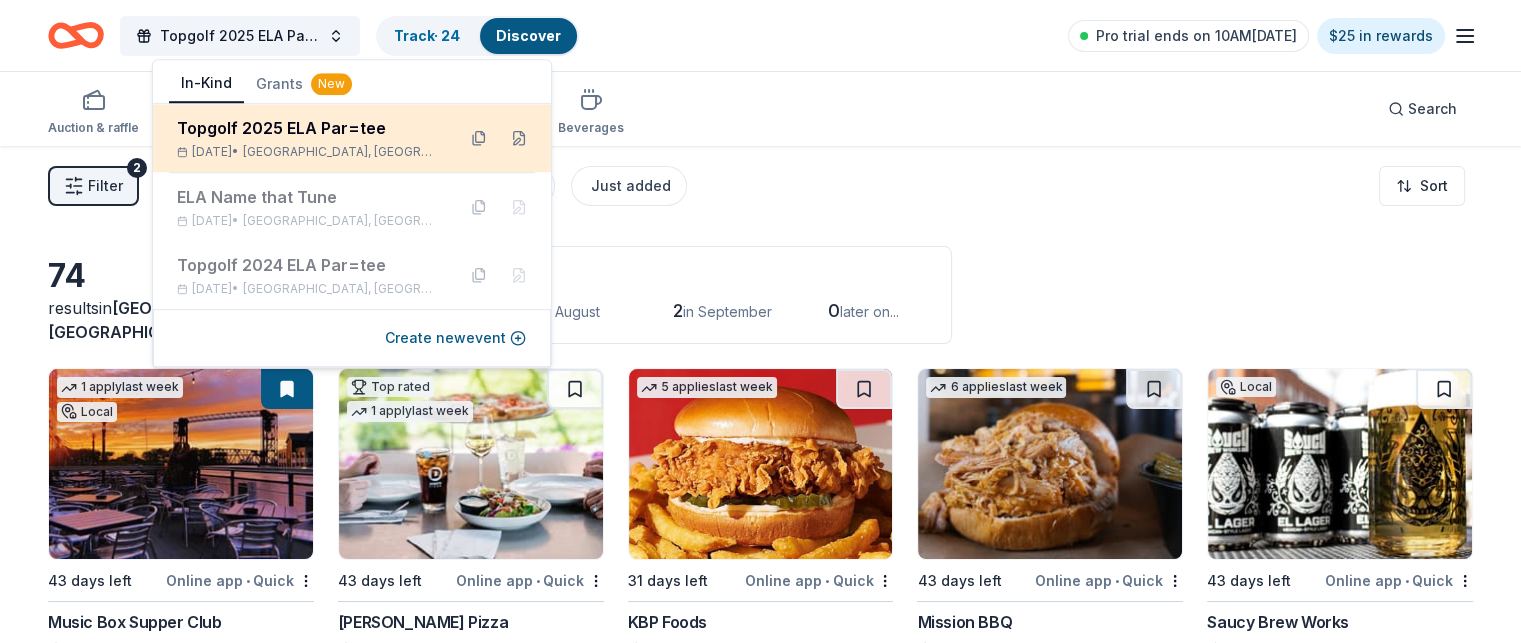 click on "Highland Hills, OH" at bounding box center (341, 152) 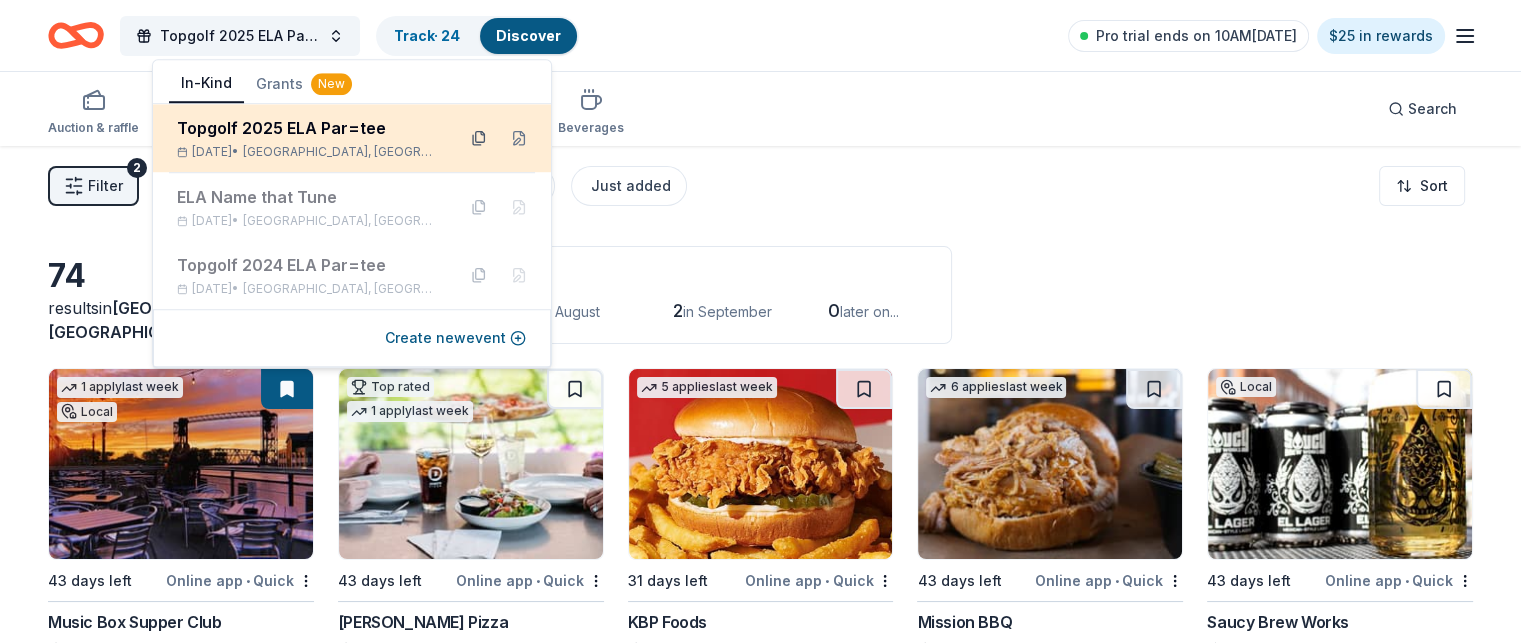 click at bounding box center (479, 138) 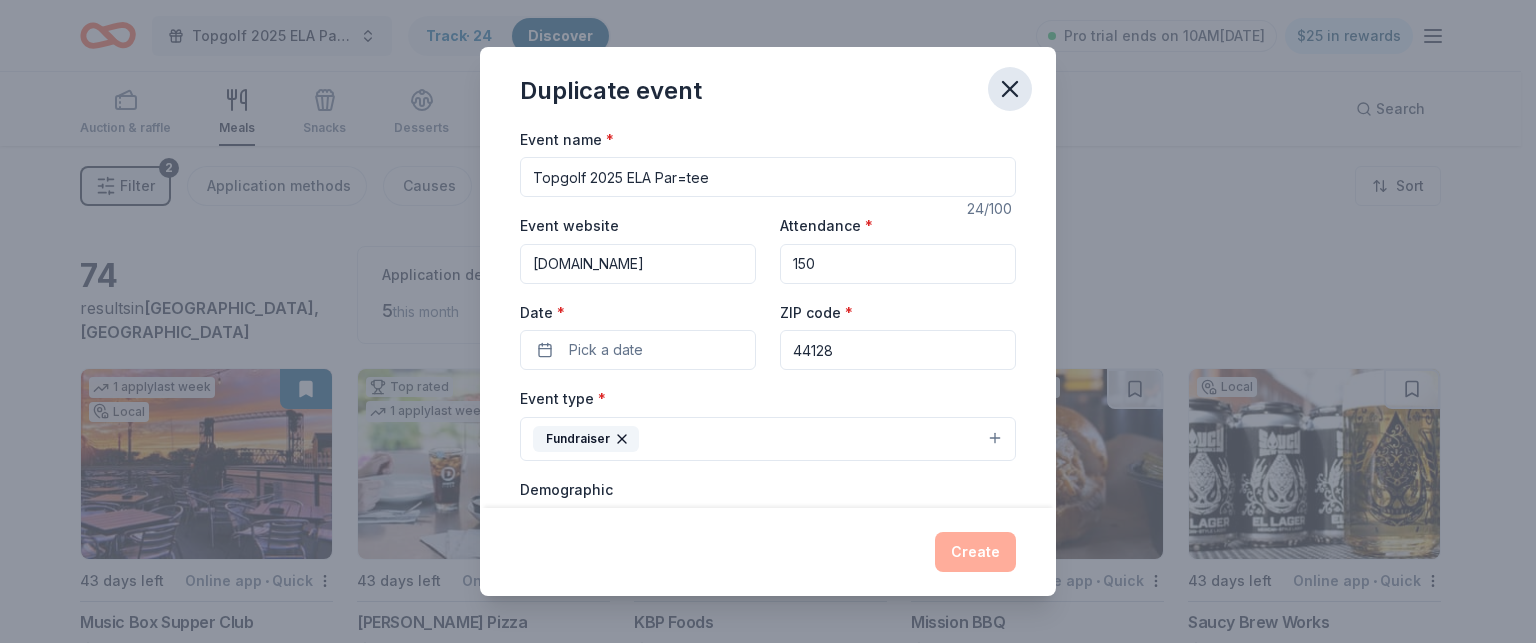 click 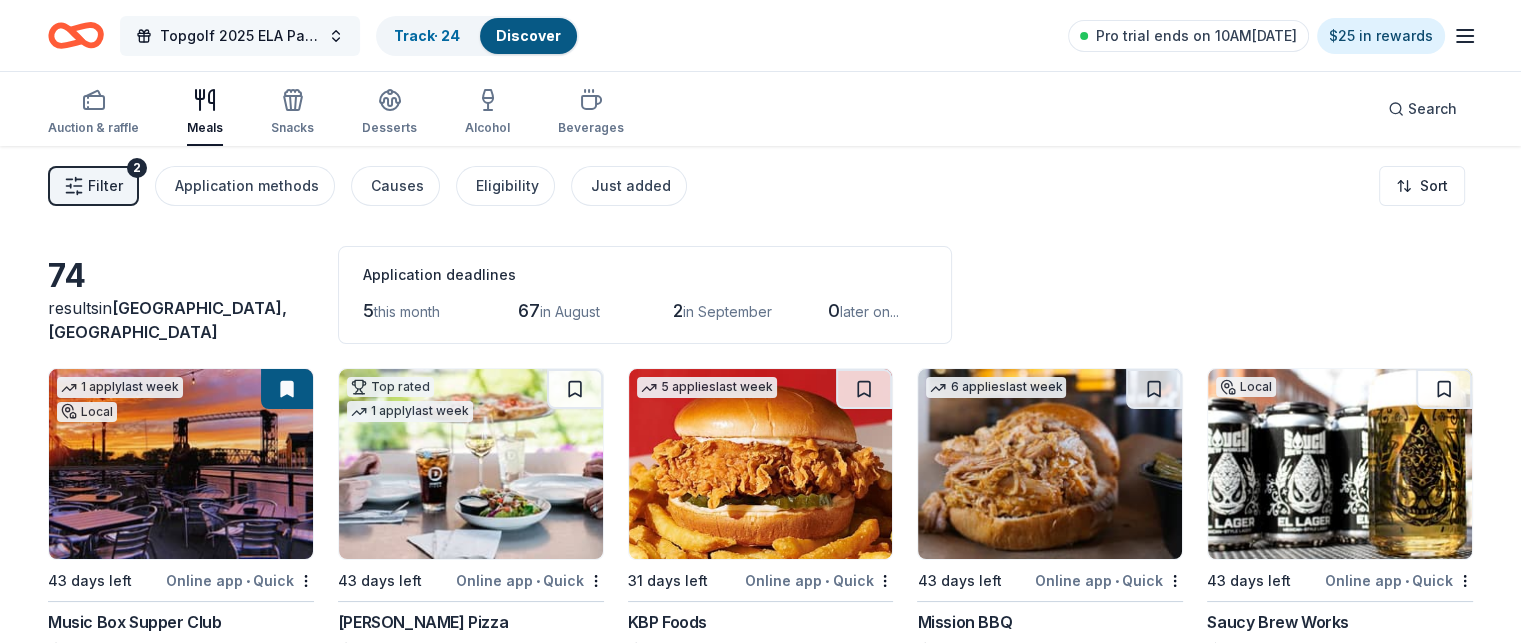 click on "Topgolf 2025 ELA Par=tee" at bounding box center (240, 36) 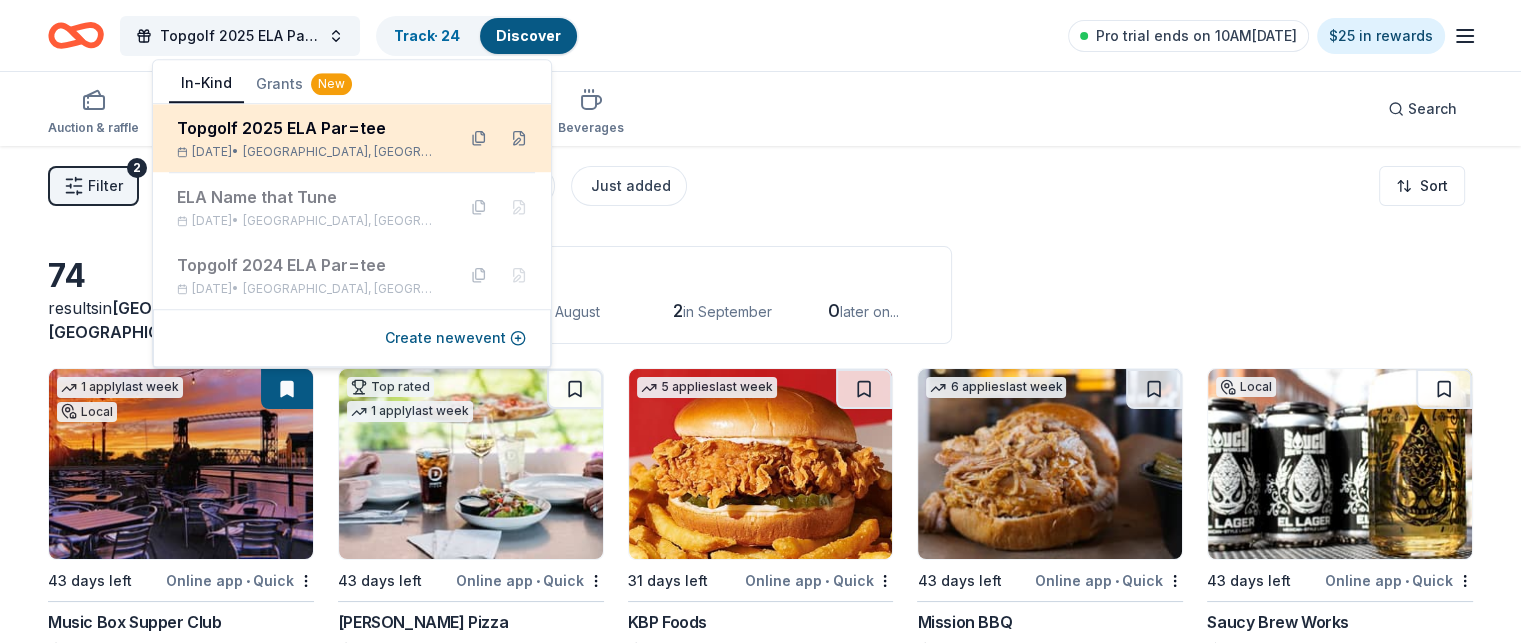 click on "Topgolf 2025 ELA Par=tee" at bounding box center [308, 128] 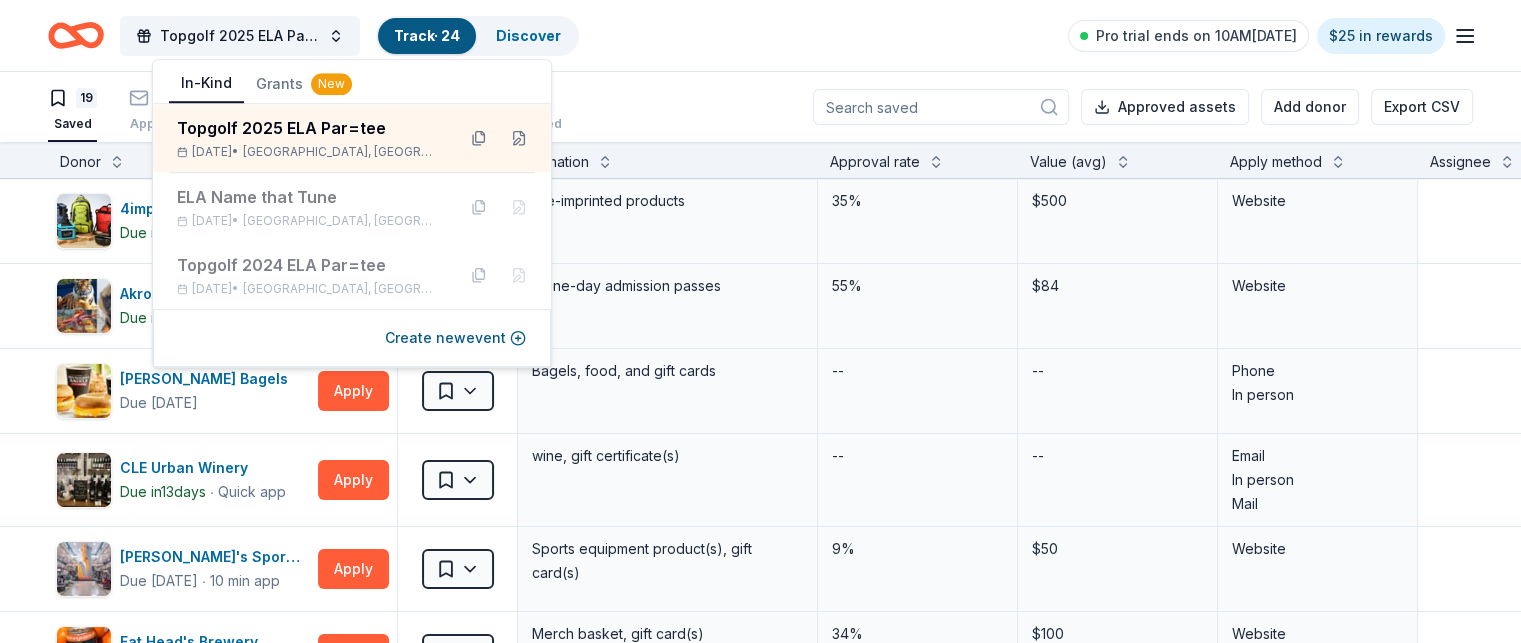 click on "19 Saved 4 Applied 1 Approved Received Declined Not interested  Approved assets Add donor Export CSV" at bounding box center (760, 107) 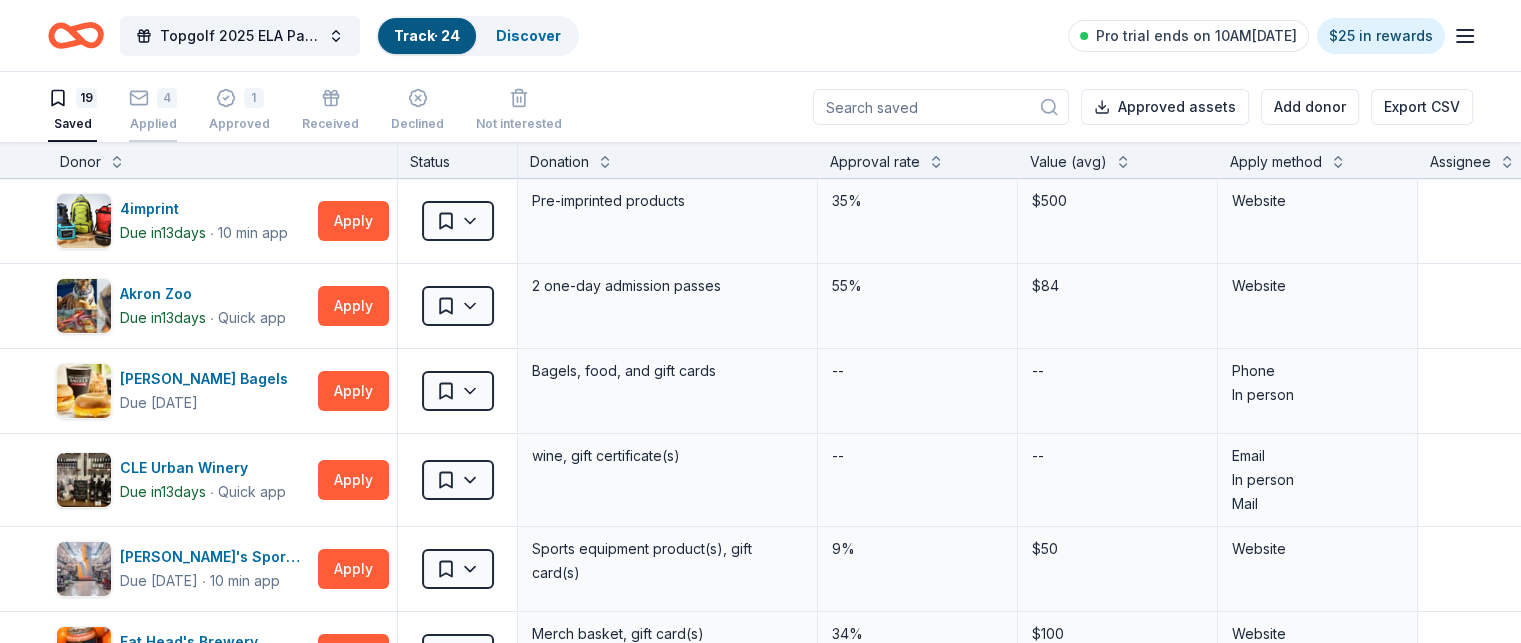 click on "4" at bounding box center [153, 98] 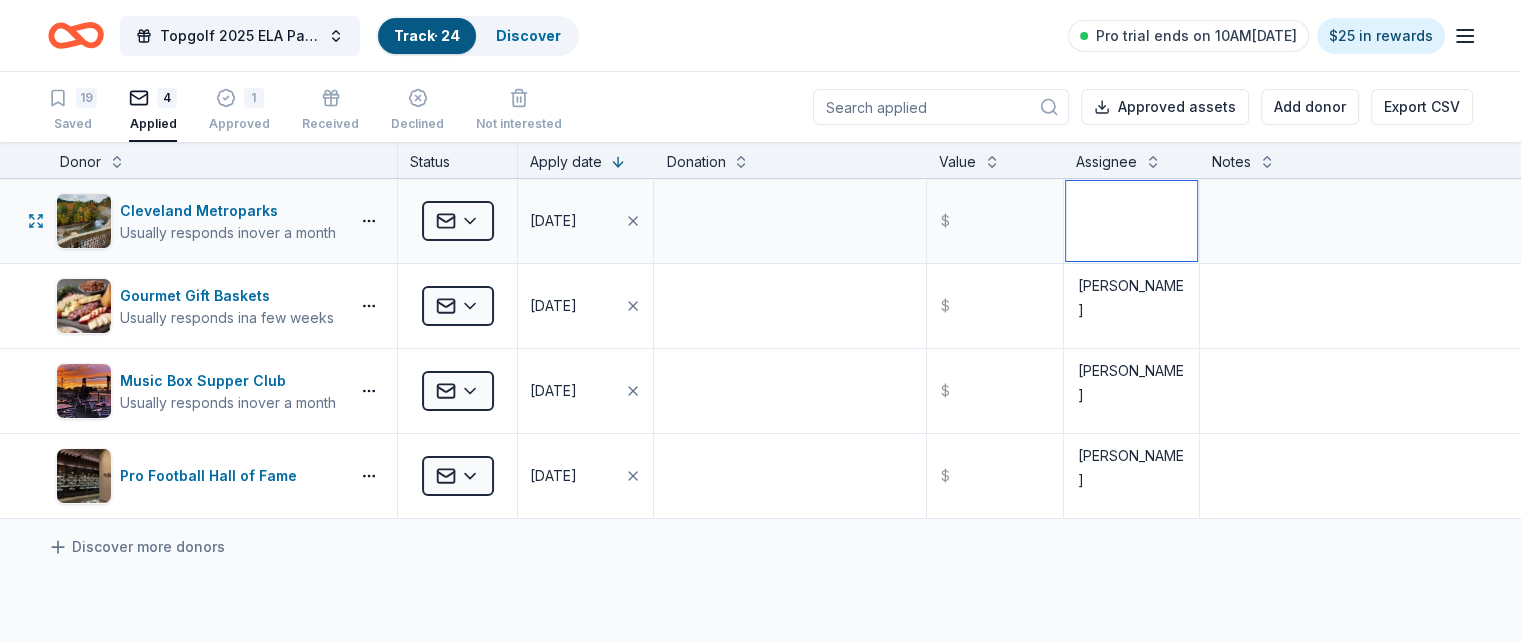 click at bounding box center [1131, 221] 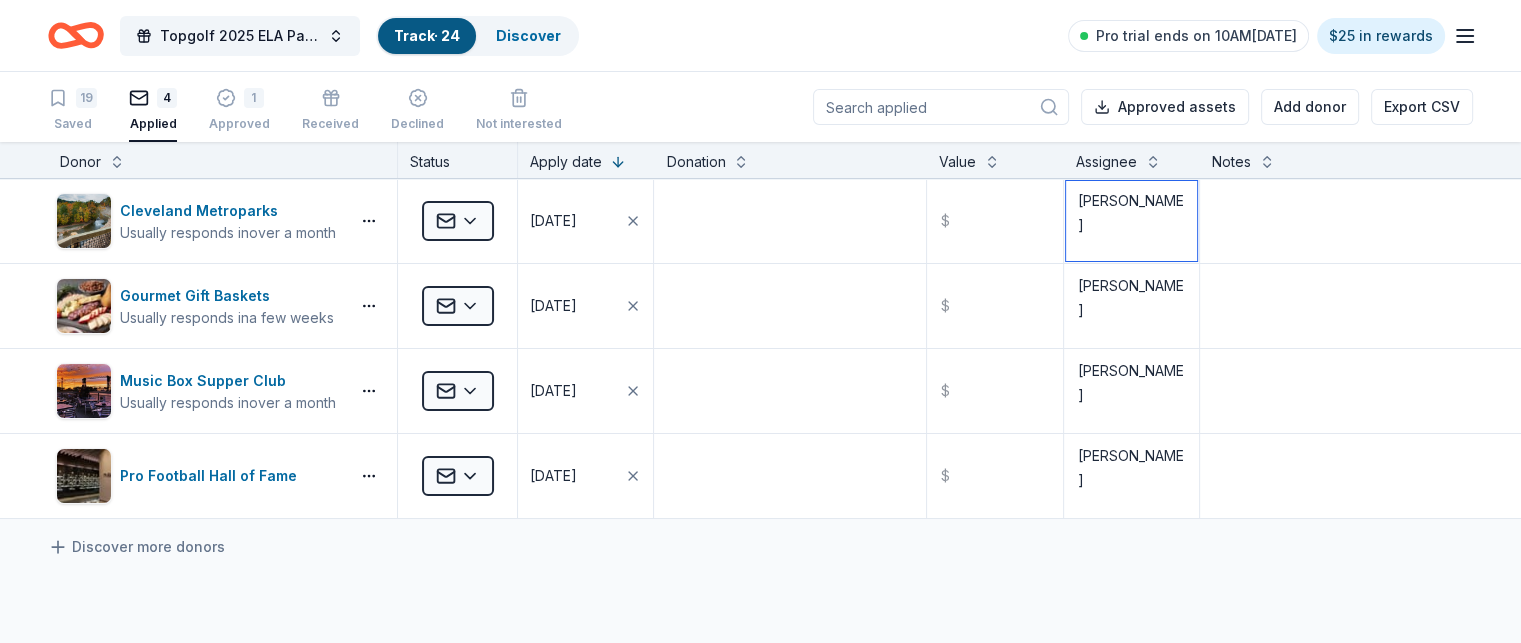 type on "Kelly" 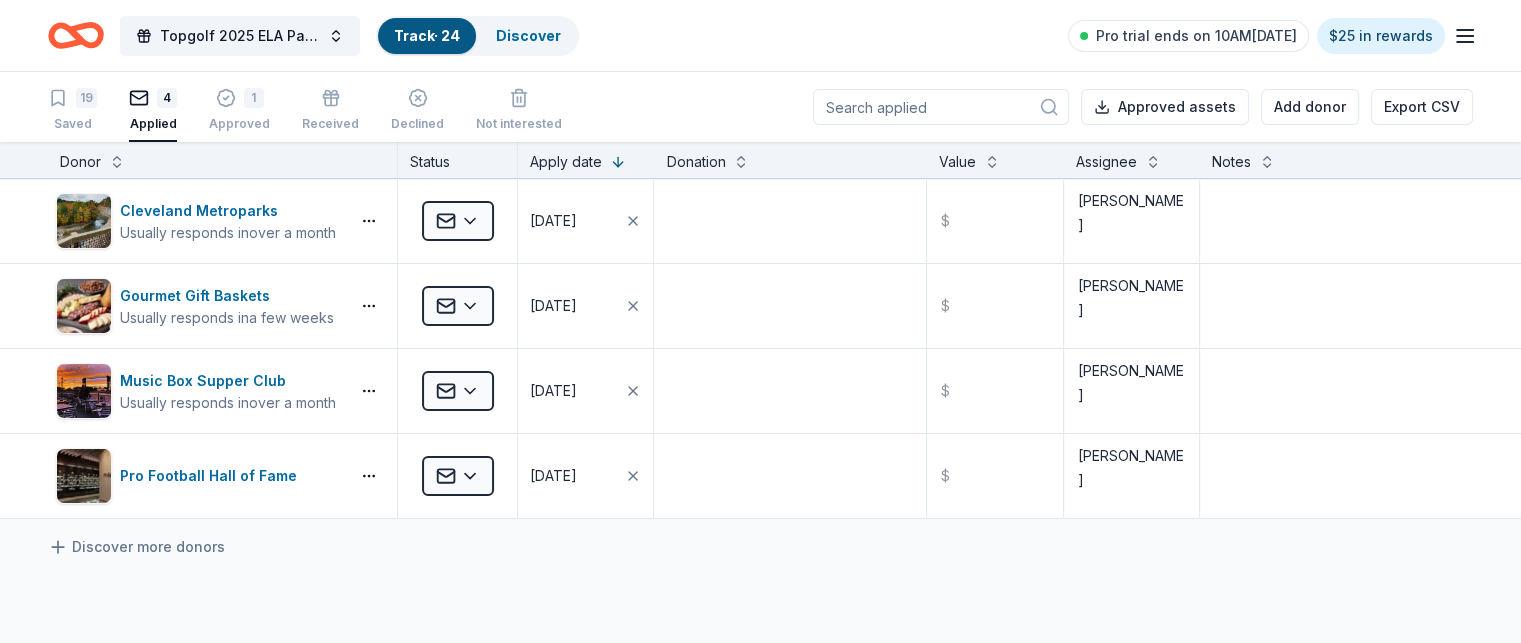 click on "Discover more donors" at bounding box center (760, 547) 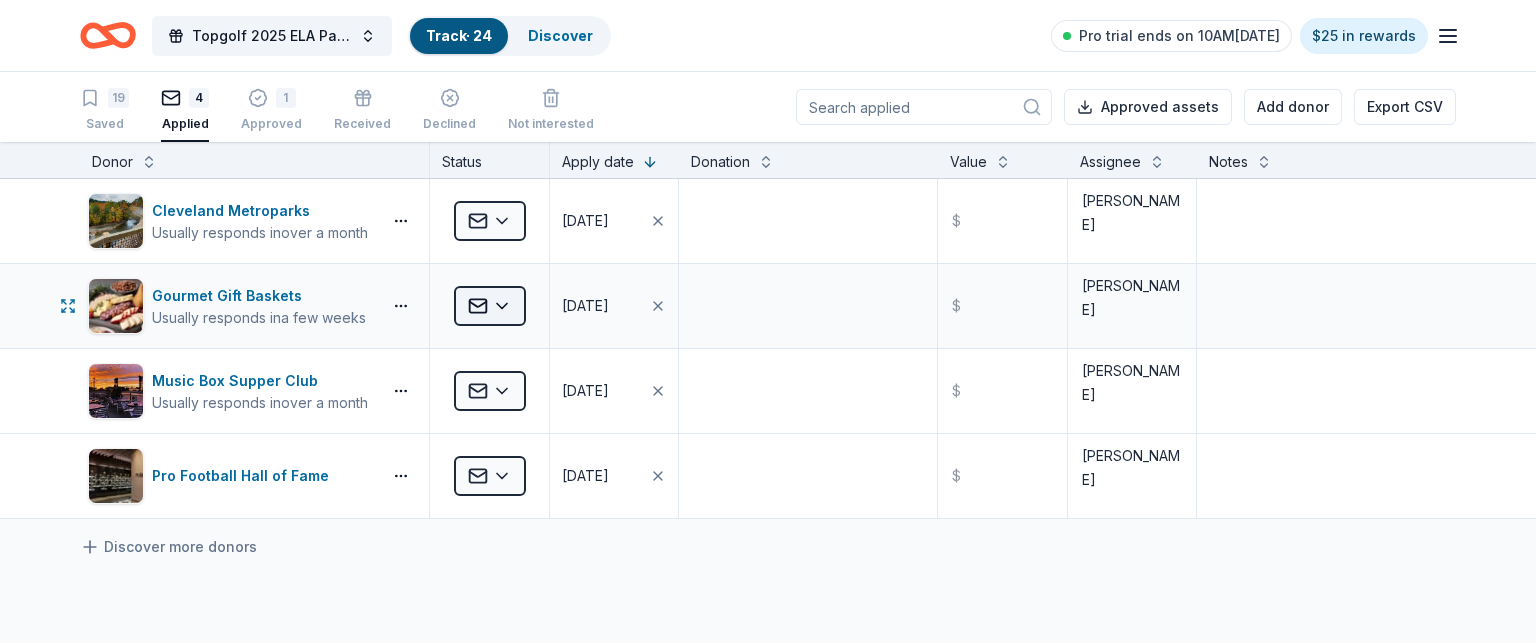 click on "Topgolf 2025 ELA Par=tee Track  · 24 Discover Pro trial ends on 10AM, 7/14 $25 in rewards 19 Saved 4 Applied 1 Approved Received Declined Not interested  Approved assets Add donor Export CSV Donor Status Apply date Donation Value Assignee Notes Cleveland Metroparks Usually responds in  over a month Applied 07/10/2025 $ Kelly Gourmet Gift Baskets Usually responds in  a few weeks Applied 07/08/2025 $ Kelly Music Box Supper Club Usually responds in  over a month Applied 07/08/2025 $ Kelly Pro Football Hall of Fame Applied 07/08/2025 $ Kelly   Discover more donors Saved" at bounding box center (768, 321) 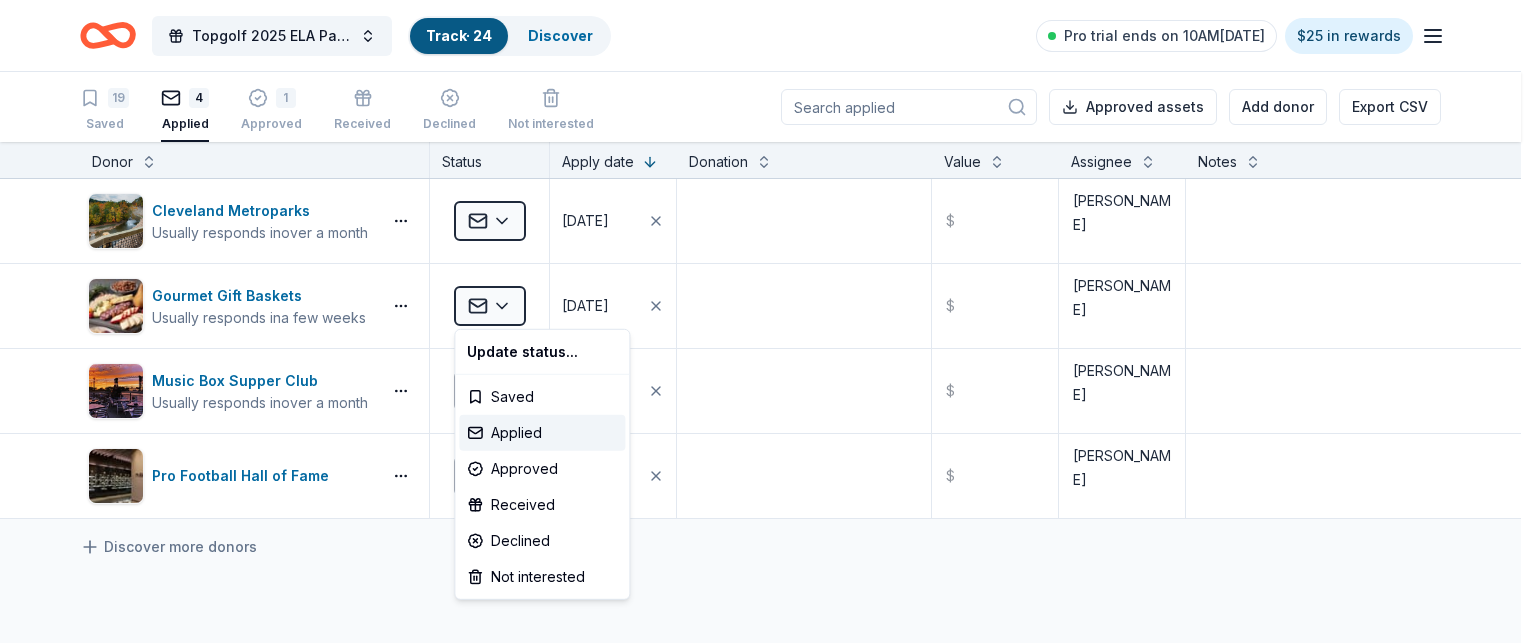 click on "Topgolf 2025 ELA Par=tee Track  · 24 Discover Pro trial ends on 10AM, 7/14 $25 in rewards 19 Saved 4 Applied 1 Approved Received Declined Not interested  Approved assets Add donor Export CSV Donor Status Apply date Donation Value Assignee Notes Cleveland Metroparks Usually responds in  over a month Applied 07/10/2025 $ Kelly Gourmet Gift Baskets Usually responds in  a few weeks Applied 07/08/2025 $ Kelly Music Box Supper Club Usually responds in  over a month Applied 07/08/2025 $ Kelly Pro Football Hall of Fame Applied 07/08/2025 $ Kelly   Discover more donors Saved Update status... Saved Applied Approved Received Declined Not interested" at bounding box center [768, 321] 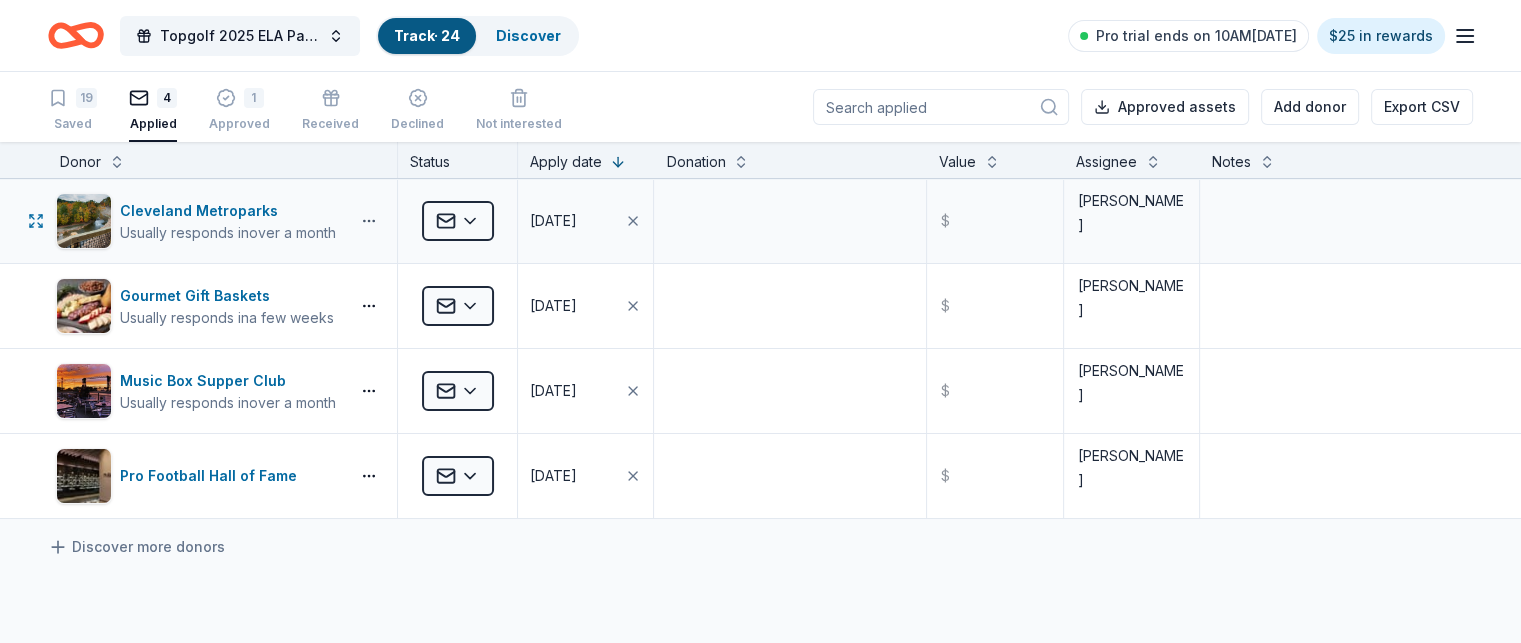 click on "Topgolf 2025 ELA Par=tee Track  · 24 Discover Pro trial ends on 10AM, 7/14 $25 in rewards 19 Saved 4 Applied 1 Approved Received Declined Not interested  Approved assets Add donor Export CSV Donor Status Apply date Donation Value Assignee Notes Cleveland Metroparks Usually responds in  over a month Applied 07/10/2025 $ Kelly Gourmet Gift Baskets Usually responds in  a few weeks Applied 07/08/2025 $ Kelly Music Box Supper Club Usually responds in  over a month Applied 07/08/2025 $ Kelly Pro Football Hall of Fame Applied 07/08/2025 $ Kelly   Discover more donors Saved" at bounding box center [760, 321] 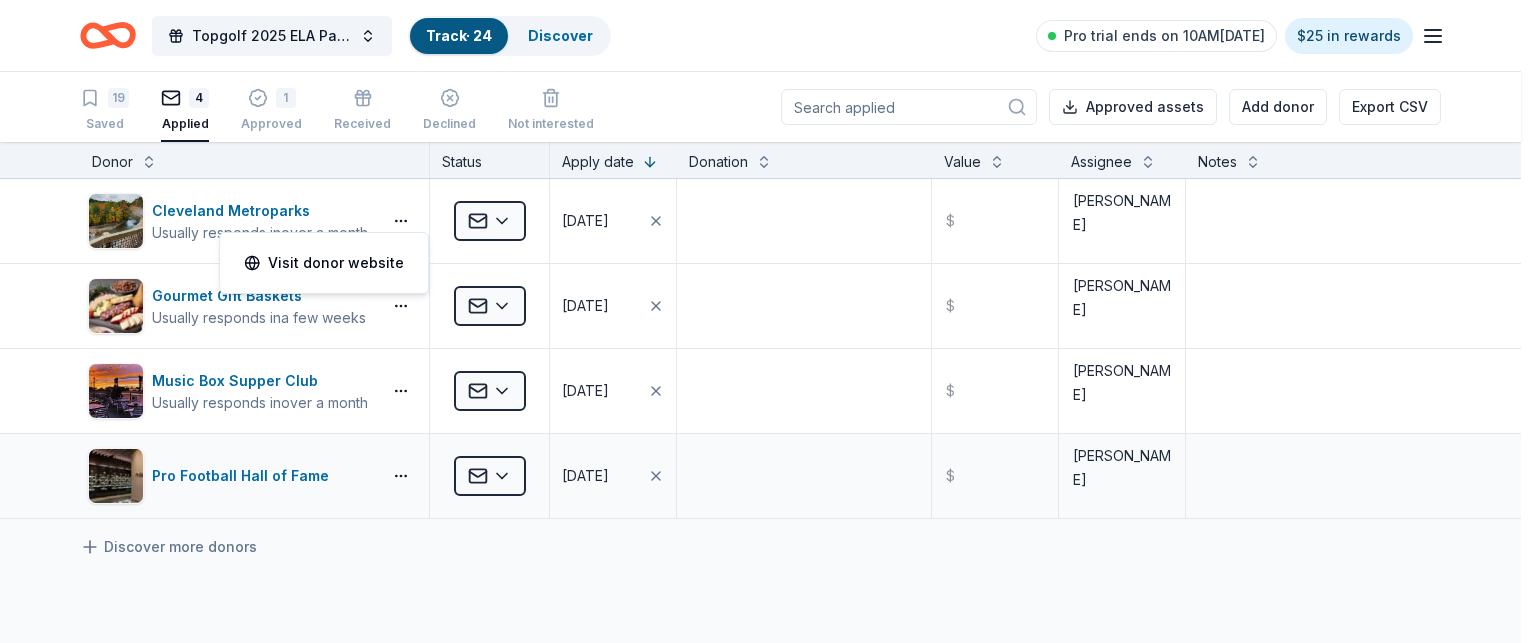 drag, startPoint x: 371, startPoint y: 547, endPoint x: 384, endPoint y: 502, distance: 46.840153 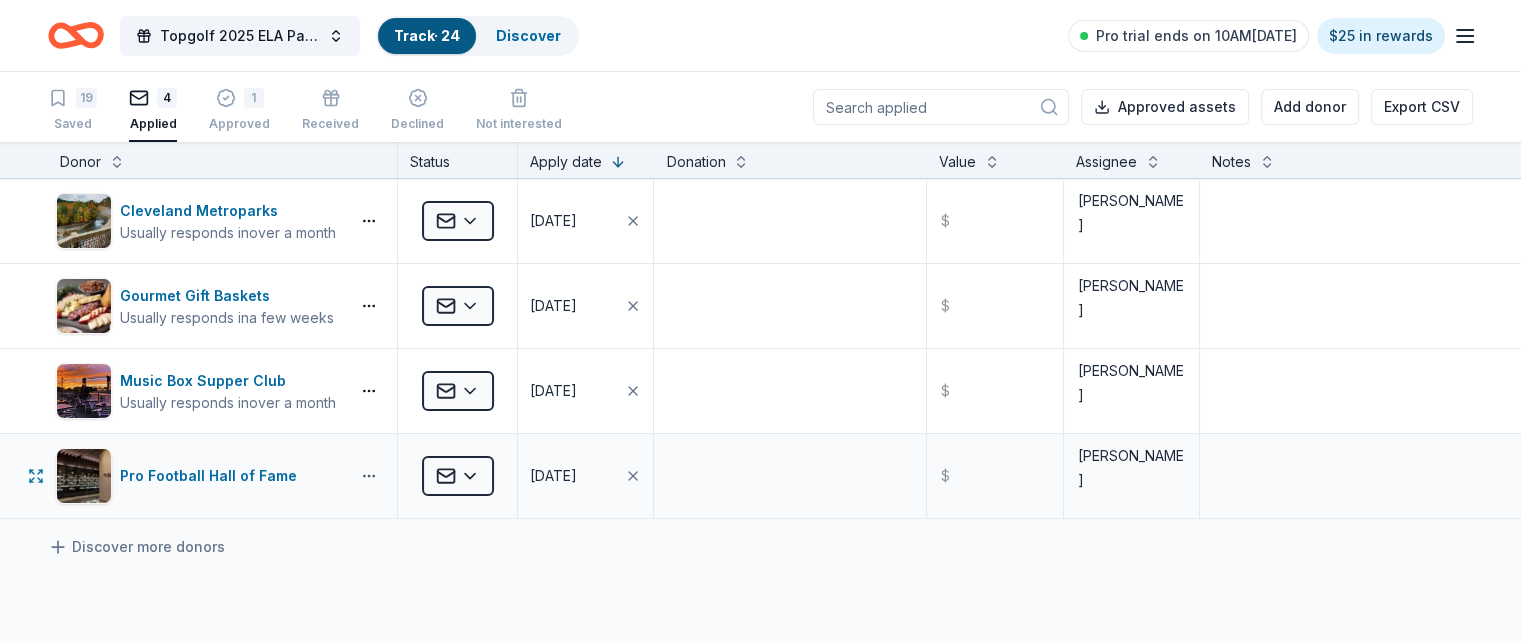 click on "Topgolf 2025 ELA Par=tee Track  · 24 Discover Pro trial ends on 10AM, 7/14 $25 in rewards 19 Saved 4 Applied 1 Approved Received Declined Not interested  Approved assets Add donor Export CSV Donor Status Apply date Donation Value Assignee Notes Cleveland Metroparks Usually responds in  over a month Applied 07/10/2025 $ Kelly Gourmet Gift Baskets Usually responds in  a few weeks Applied 07/08/2025 $ Kelly Music Box Supper Club Usually responds in  over a month Applied 07/08/2025 $ Kelly Pro Football Hall of Fame Applied 07/08/2025 $ Kelly   Discover more donors Saved" at bounding box center [760, 321] 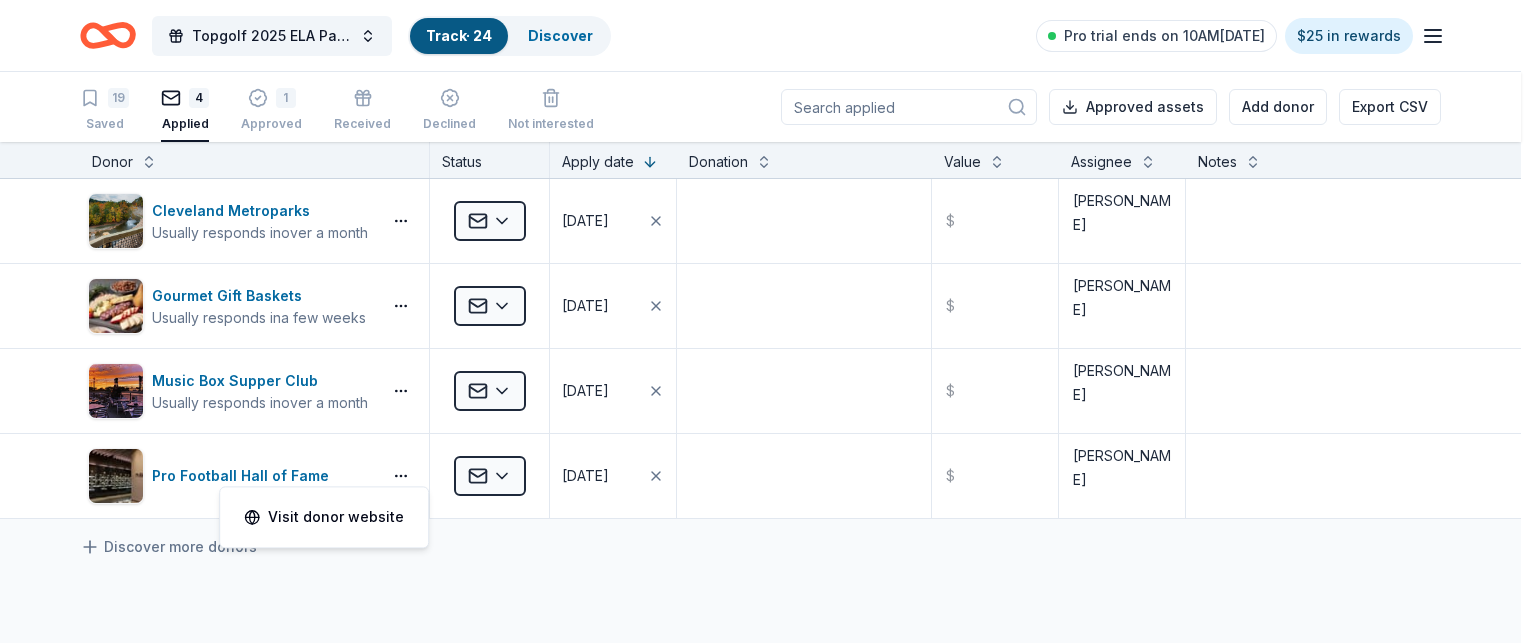 drag, startPoint x: 532, startPoint y: 575, endPoint x: 517, endPoint y: 522, distance: 55.081757 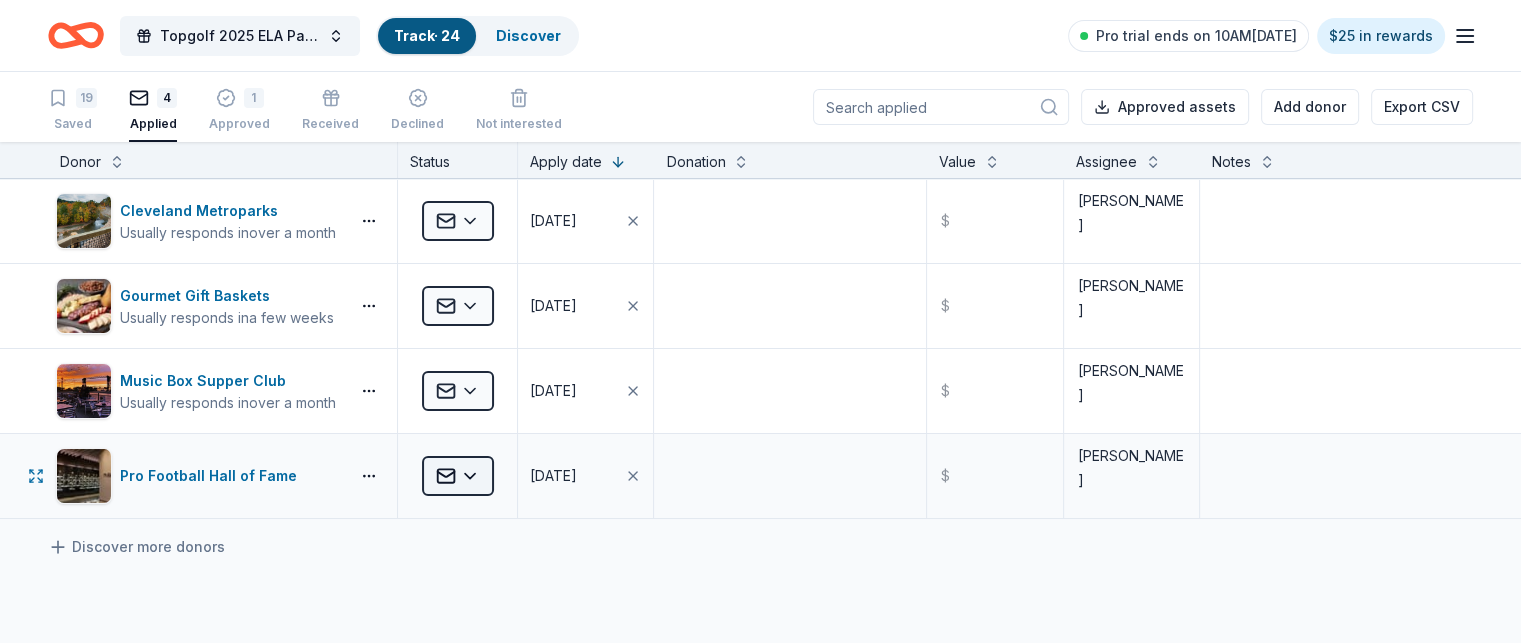 click on "Topgolf 2025 ELA Par=tee Track  · 24 Discover Pro trial ends on 10AM, 7/14 $25 in rewards 19 Saved 4 Applied 1 Approved Received Declined Not interested  Approved assets Add donor Export CSV Donor Status Apply date Donation Value Assignee Notes Cleveland Metroparks Usually responds in  over a month Applied 07/10/2025 $ Kelly Gourmet Gift Baskets Usually responds in  a few weeks Applied 07/08/2025 $ Kelly Music Box Supper Club Usually responds in  over a month Applied 07/08/2025 $ Kelly Pro Football Hall of Fame Applied 07/08/2025 $ Kelly   Discover more donors Saved" at bounding box center (760, 321) 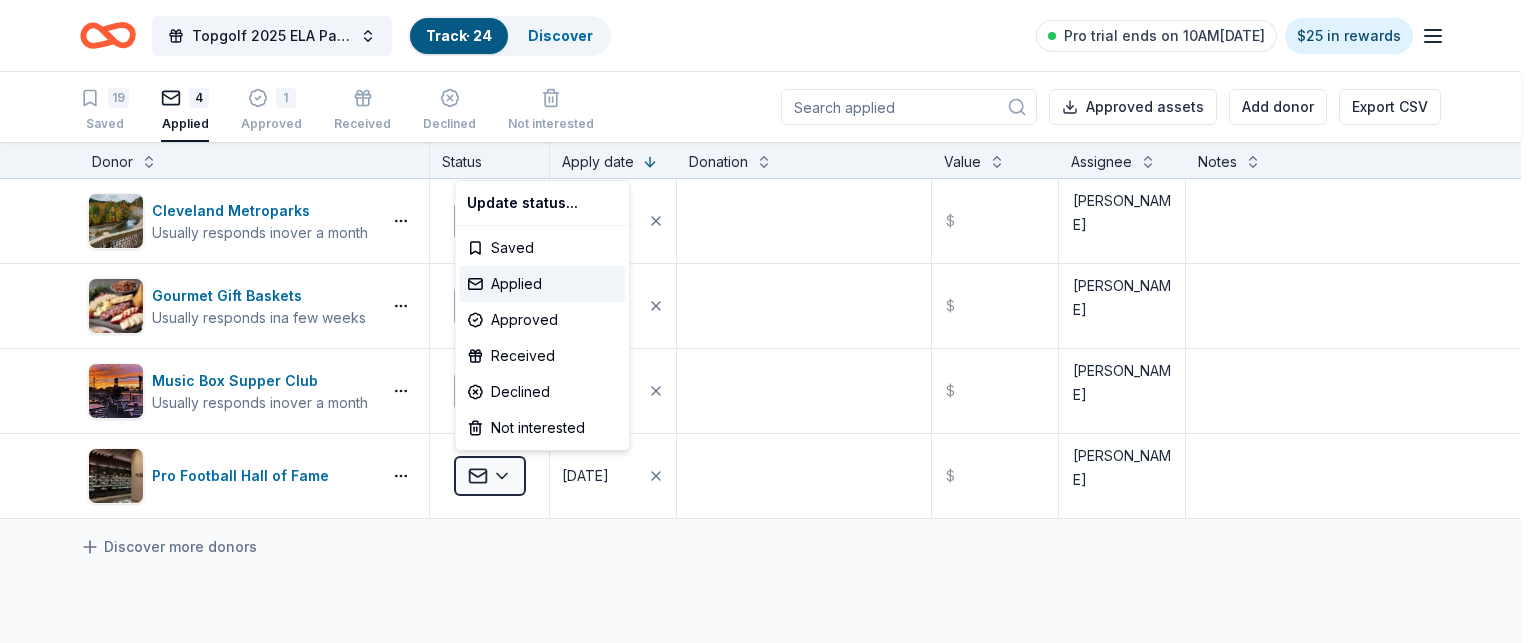 click on "Topgolf 2025 ELA Par=tee Track  · 24 Discover Pro trial ends on 10AM, 7/14 $25 in rewards 19 Saved 4 Applied 1 Approved Received Declined Not interested  Approved assets Add donor Export CSV Donor Status Apply date Donation Value Assignee Notes Cleveland Metroparks Usually responds in  over a month Applied 07/10/2025 $ Kelly Gourmet Gift Baskets Usually responds in  a few weeks Applied 07/08/2025 $ Kelly Music Box Supper Club Usually responds in  over a month Applied 07/08/2025 $ Kelly Pro Football Hall of Fame Applied 07/08/2025 $ Kelly   Discover more donors Saved Update status... Saved Applied Approved Received Declined Not interested" at bounding box center [768, 321] 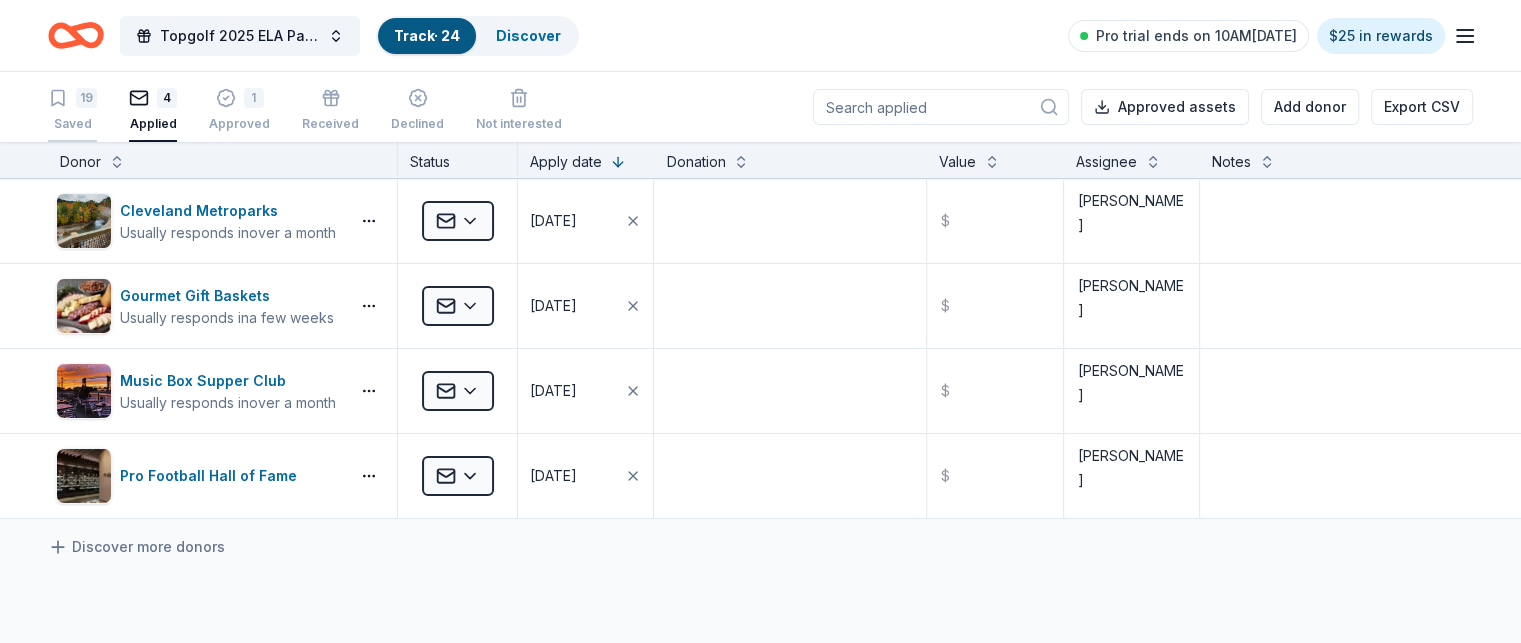 click on "19" at bounding box center [86, 98] 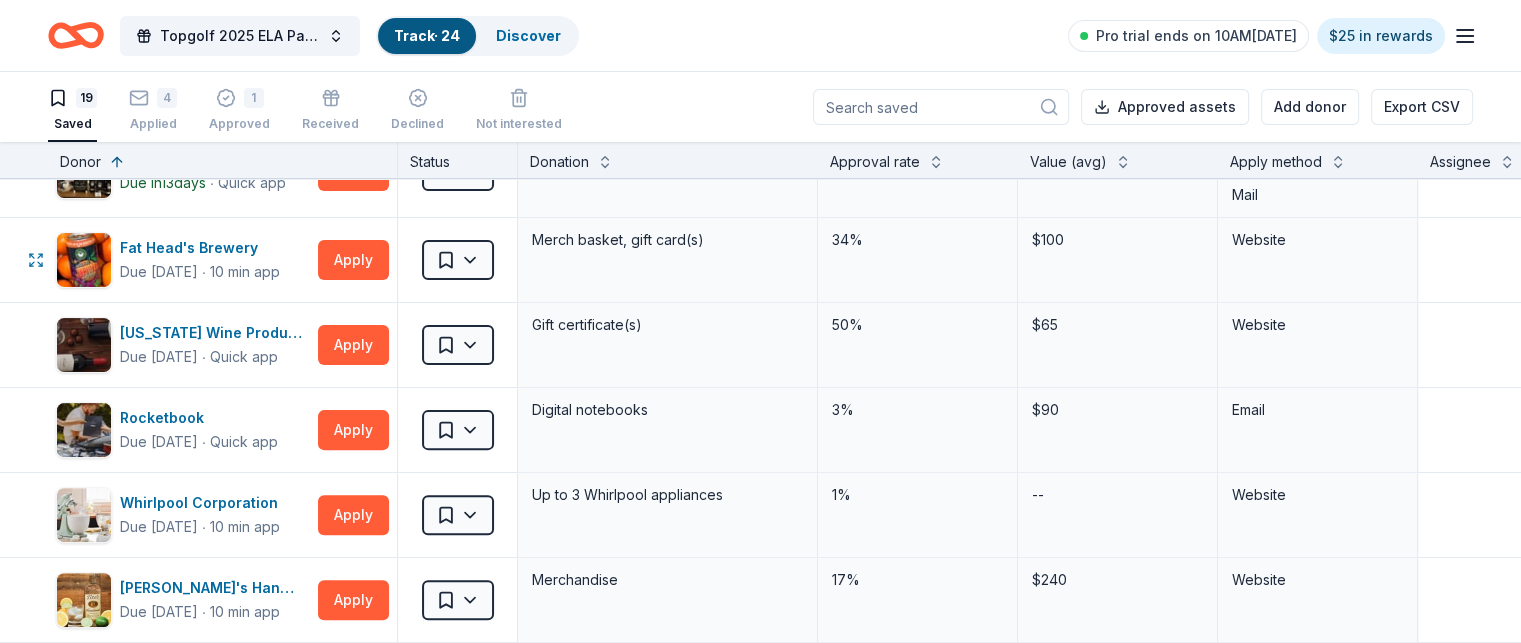 scroll, scrollTop: 700, scrollLeft: 0, axis: vertical 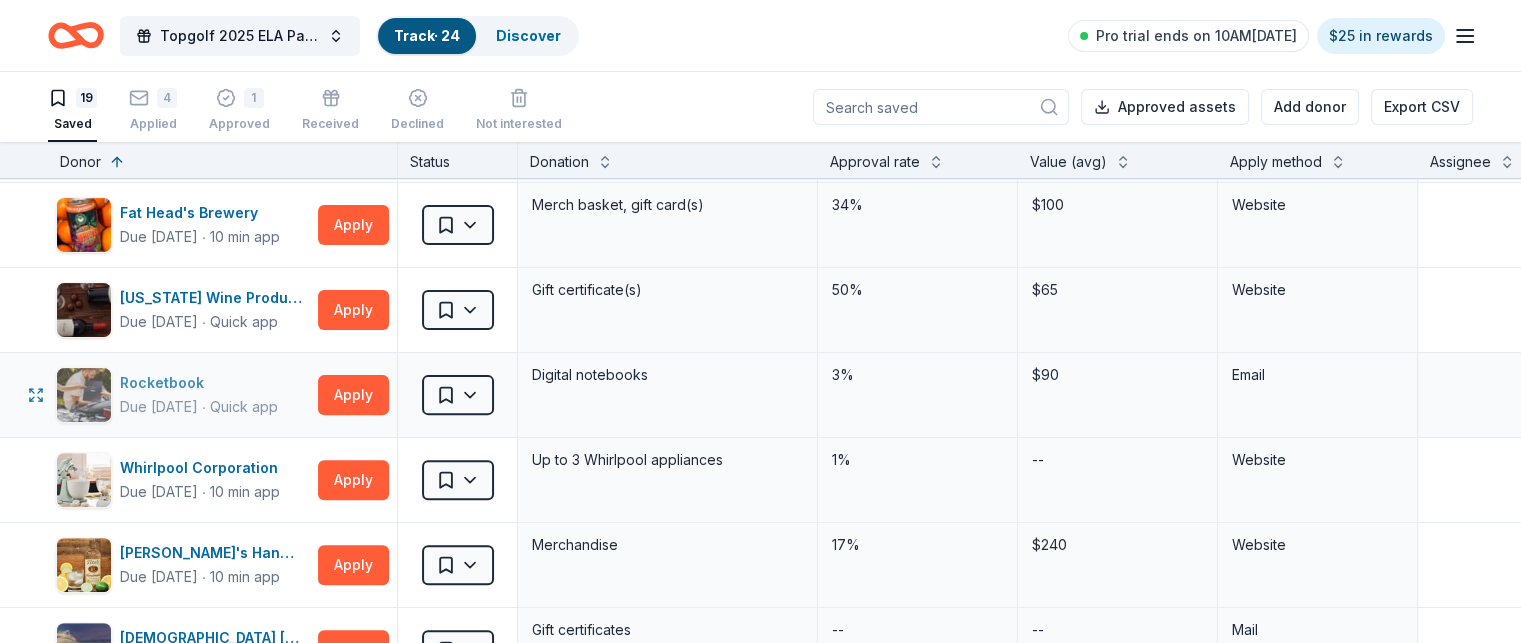 click at bounding box center [84, 395] 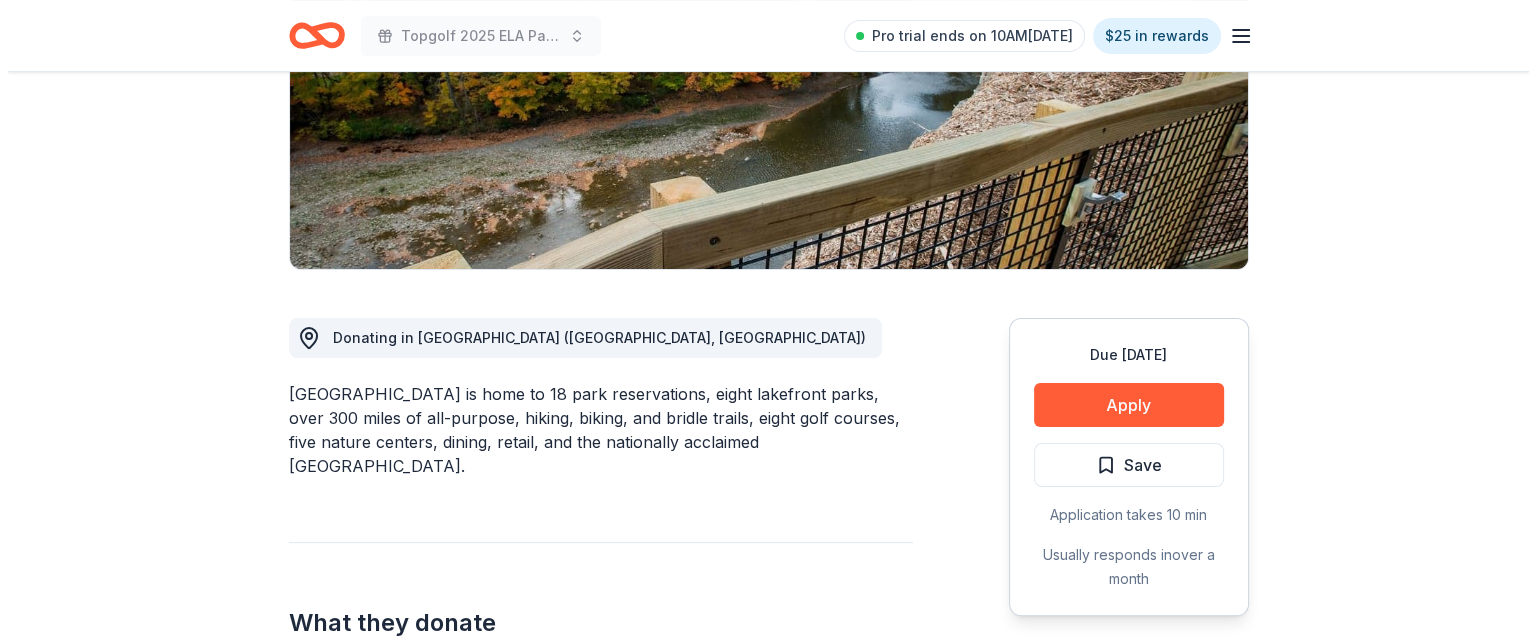 scroll, scrollTop: 400, scrollLeft: 0, axis: vertical 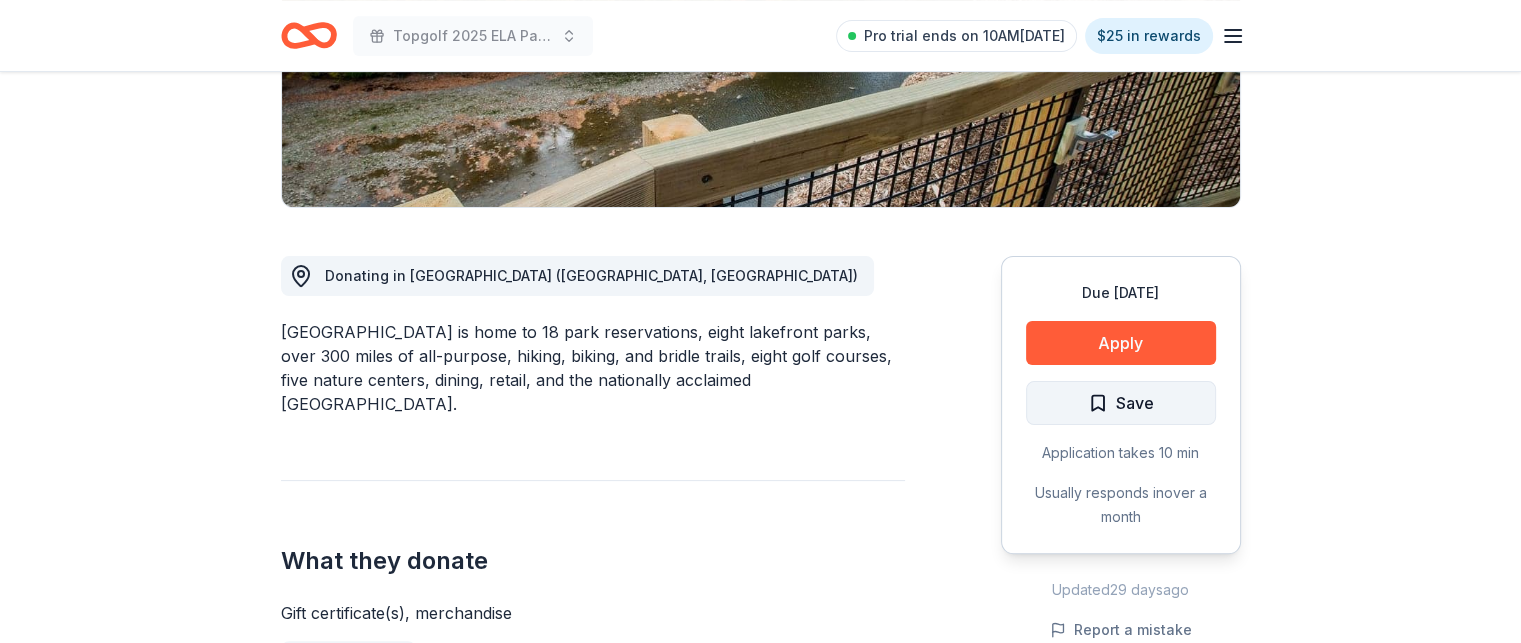 click on "Save" at bounding box center (1135, 403) 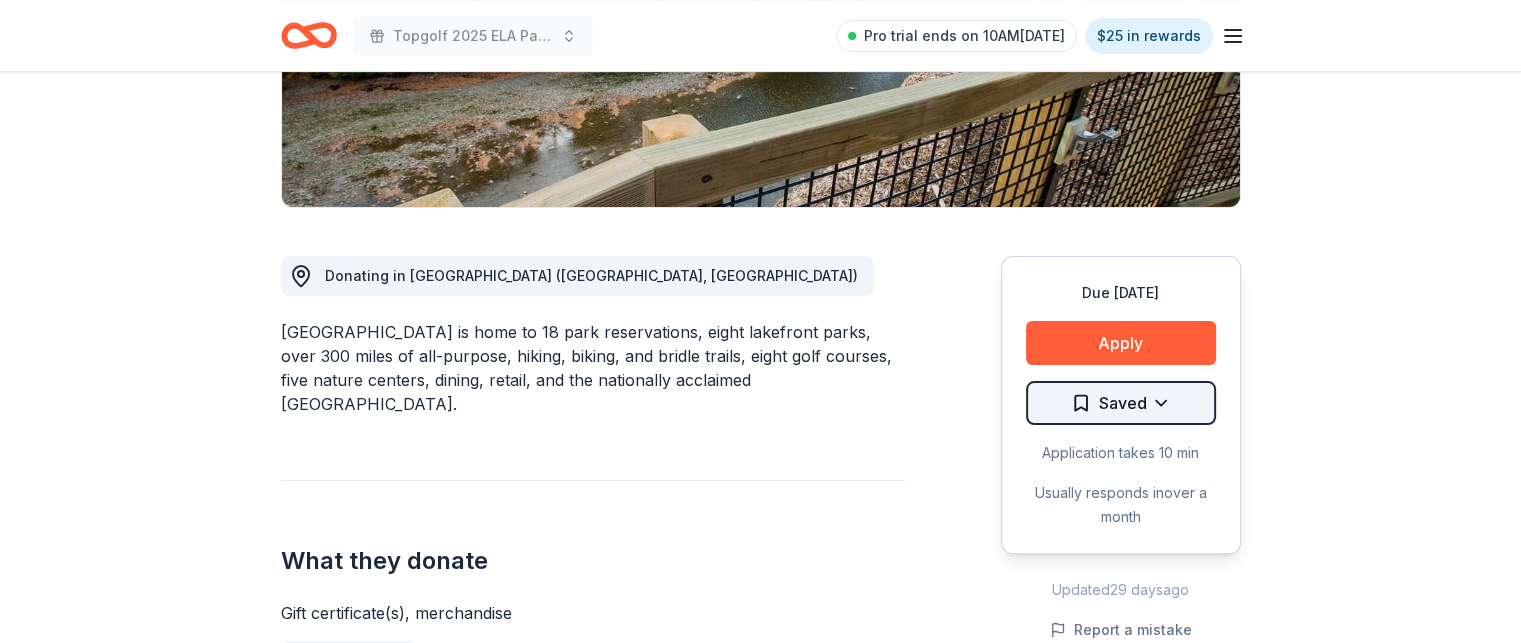 click on "Topgolf 2025 ELA Par=tee Pro trial ends on 10AM, 7/14 $25 in rewards Due in 31 days Share Cleveland Metroparks New • 2  reviews 22% approval rate $ 84 donation value Share Donating in OH (Cuyahoga County, Hinckley Township) Cleveland Metroparks is home to 18 park reservations, eight lakefront parks, over 300 miles of all-purpose, hiking, biking, and bridle trails, eight golf courses, five nature centers, dining, retail, and the nationally acclaimed Cleveland Metroparks Zoo. What they donate Gift certificate(s), merchandise Auction & raffle Donation can be shipped to you   You may receive donations every   year Who they donate to  Preferred 501(c)(3) required  Ineligible Individuals; politically motivated requests Individuals Political Due in 31 days Apply Saved Application takes 10 min Usually responds in  over a month Updated  29 days  ago Report a mistake 22% approval rate 22 % approved 48 % declined 31 % no response Cleveland Metroparks is  a generous donor :  $ 84 donation value (average) <1% <1% <1% :" at bounding box center (760, -79) 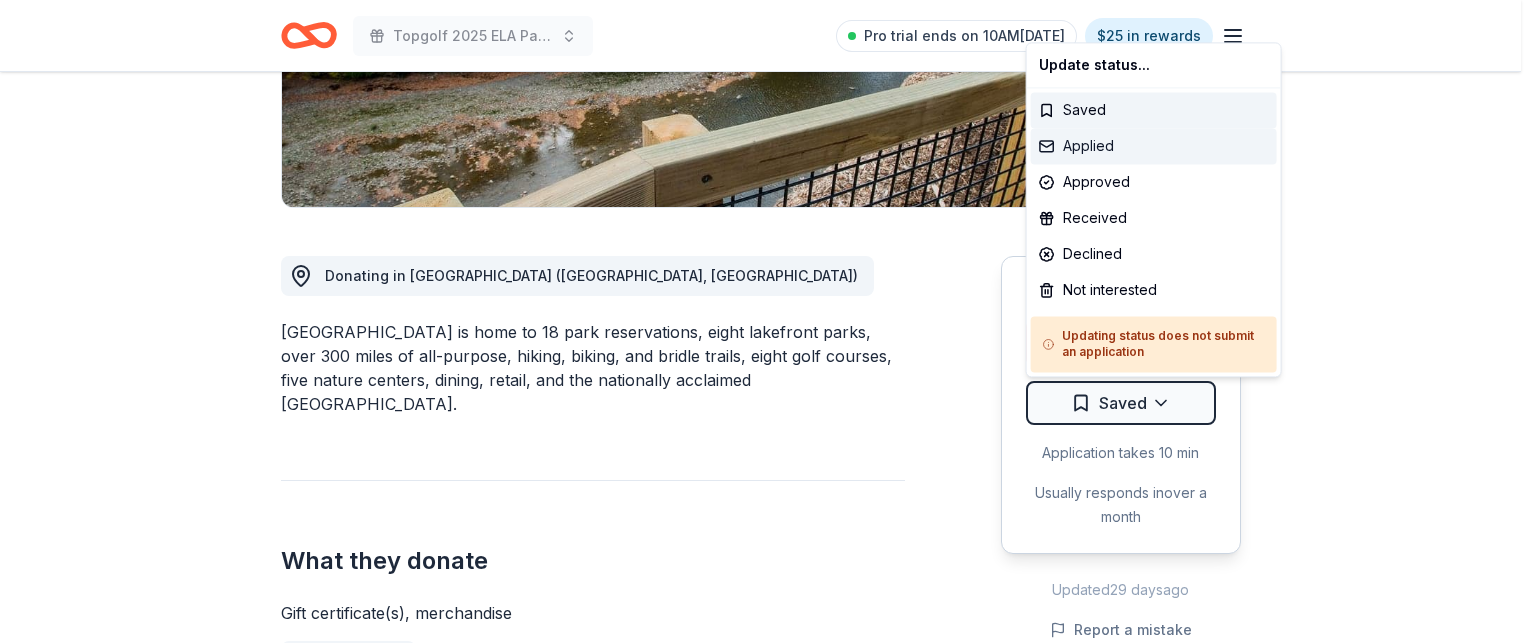 click on "Applied" at bounding box center [1154, 146] 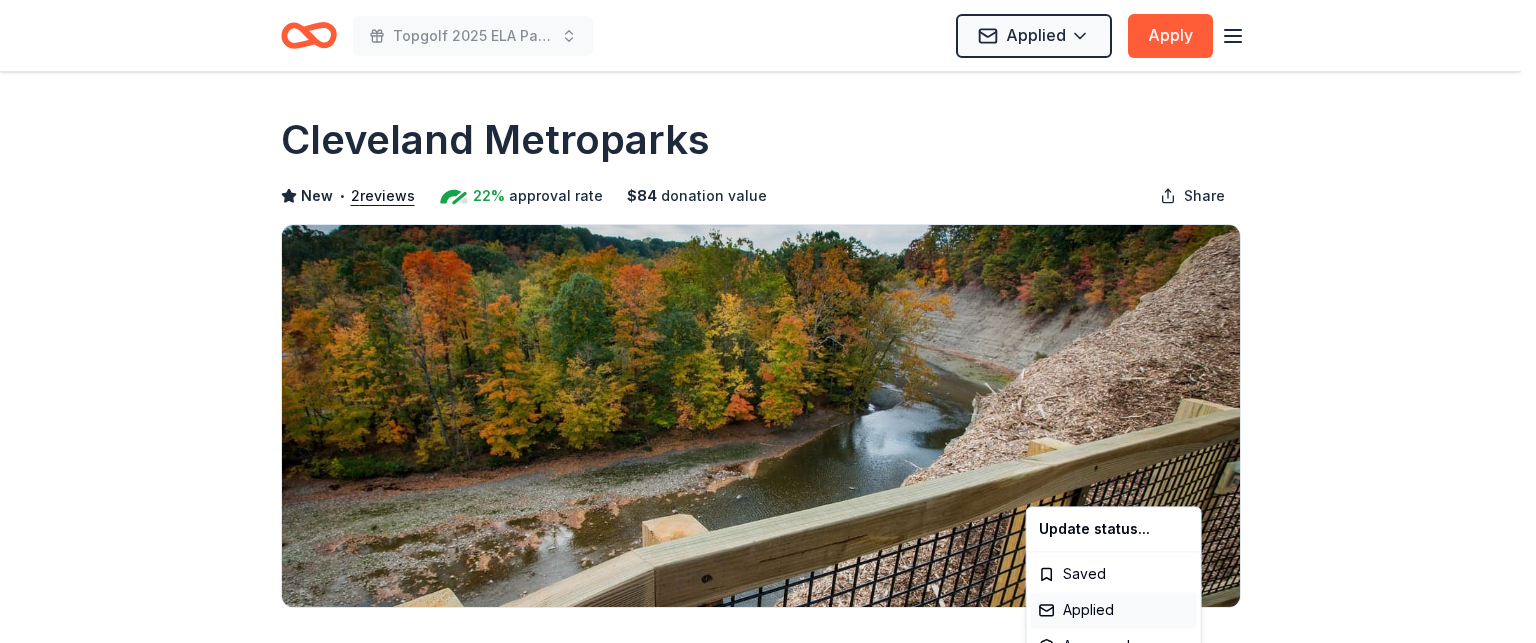 scroll, scrollTop: 0, scrollLeft: 0, axis: both 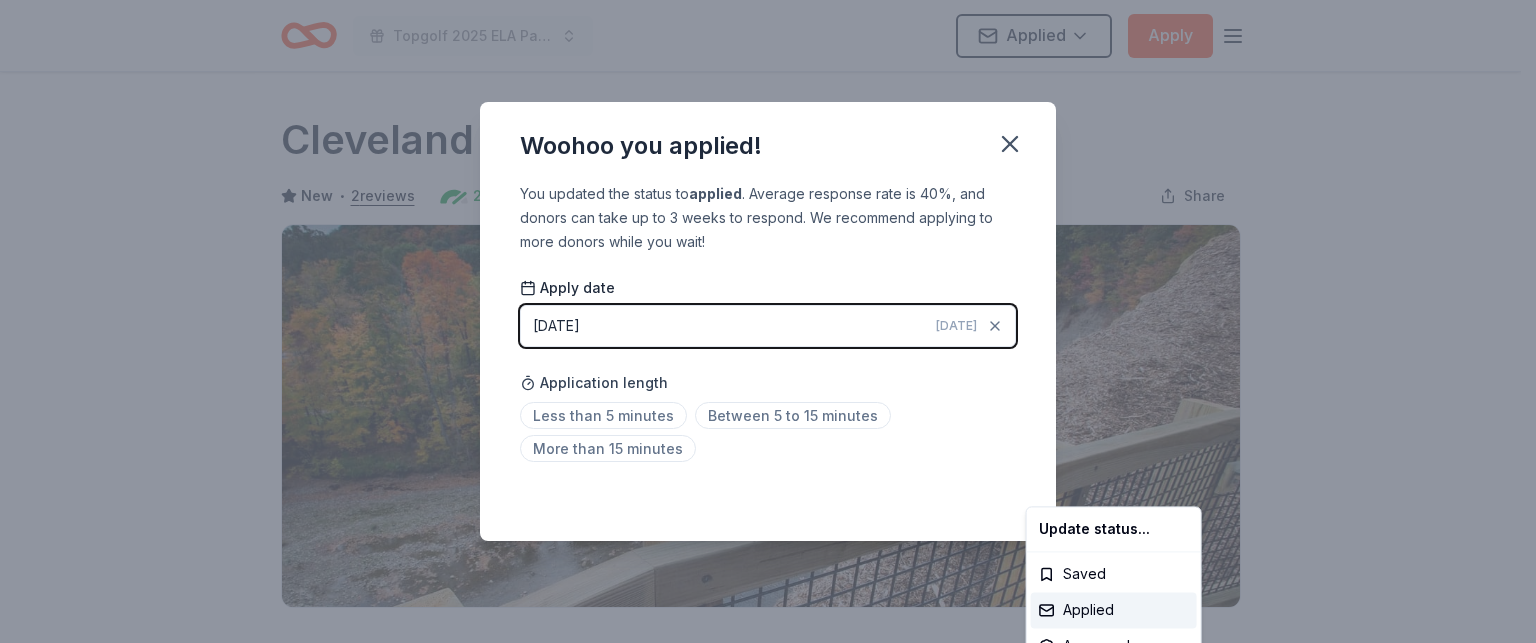 click on "Topgolf 2025 ELA Par=tee Applied Apply Due in 31 days Share Cleveland Metroparks New • 2  reviews 22% approval rate $ 84 donation value Share Donating in OH (Cuyahoga County, Hinckley Township) Cleveland Metroparks is home to 18 park reservations, eight lakefront parks, over 300 miles of all-purpose, hiking, biking, and bridle trails, eight golf courses, five nature centers, dining, retail, and the nationally acclaimed Cleveland Metroparks Zoo. What they donate Gift certificate(s), merchandise Auction & raffle Donation can be shipped to you   You may receive donations every   year Who they donate to  Preferred 501(c)(3) required  Ineligible Individuals; politically motivated requests Individuals Political Due in 31 days Apply Applied Application takes 10 min Usually responds in  over a month Updated  29 days  ago Report a mistake 22% approval rate 22 % approved 48 % declined 31 % no response Cleveland Metroparks is  a generous donor :  $ 84 donation value (average) <1% <1% <1% 100% $0 → $25 $25 → $50 :" at bounding box center (768, 321) 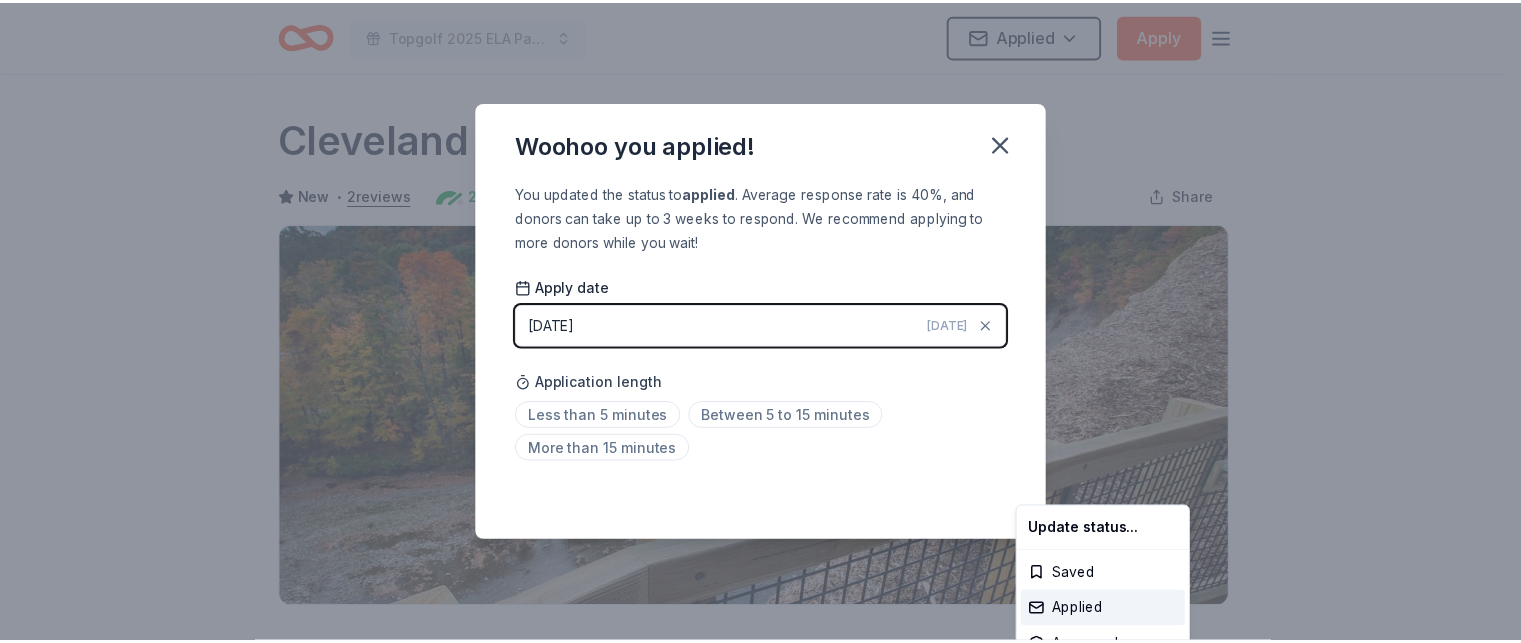 scroll, scrollTop: 480, scrollLeft: 0, axis: vertical 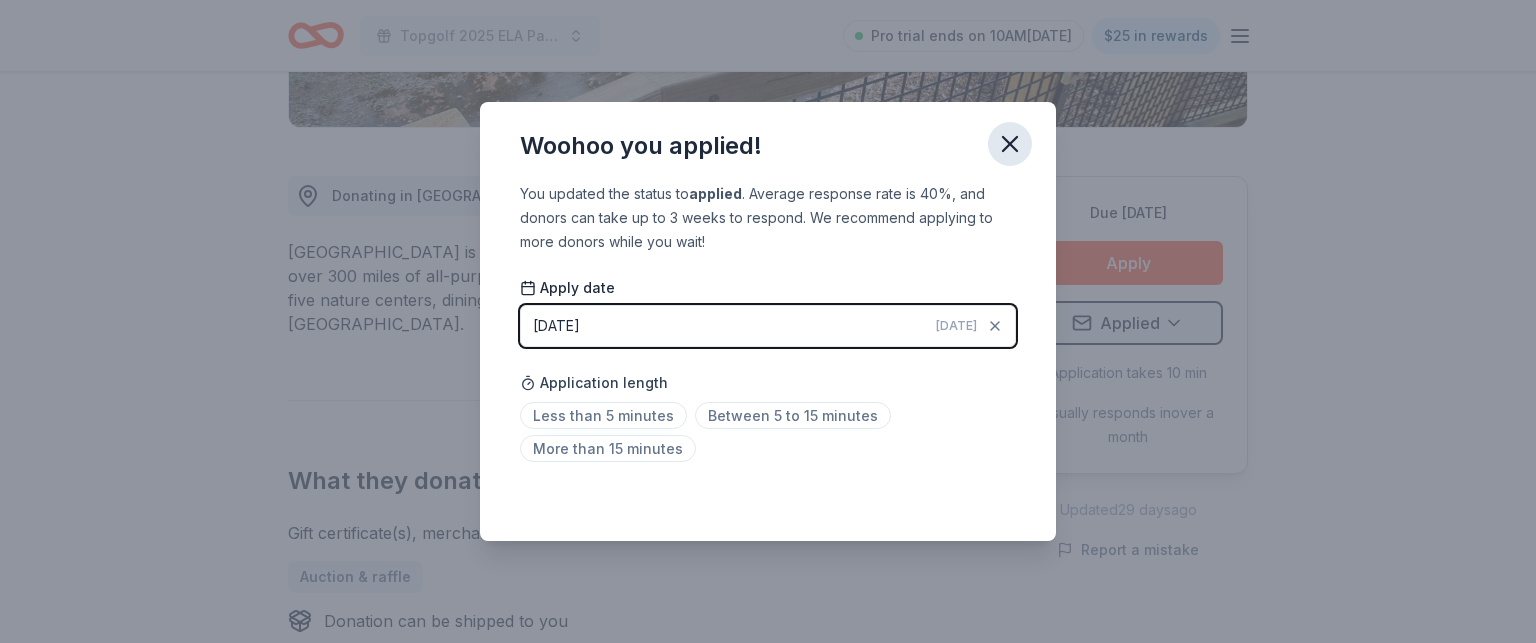 click 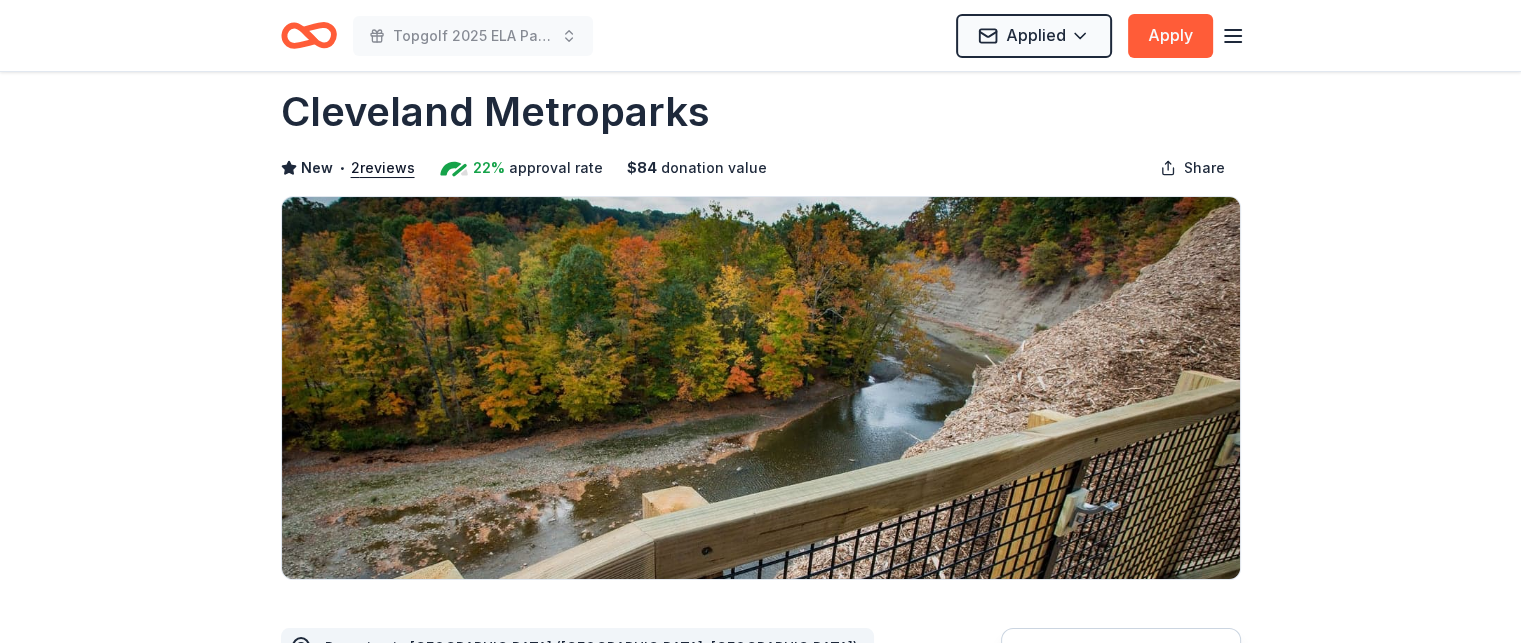 scroll, scrollTop: 0, scrollLeft: 0, axis: both 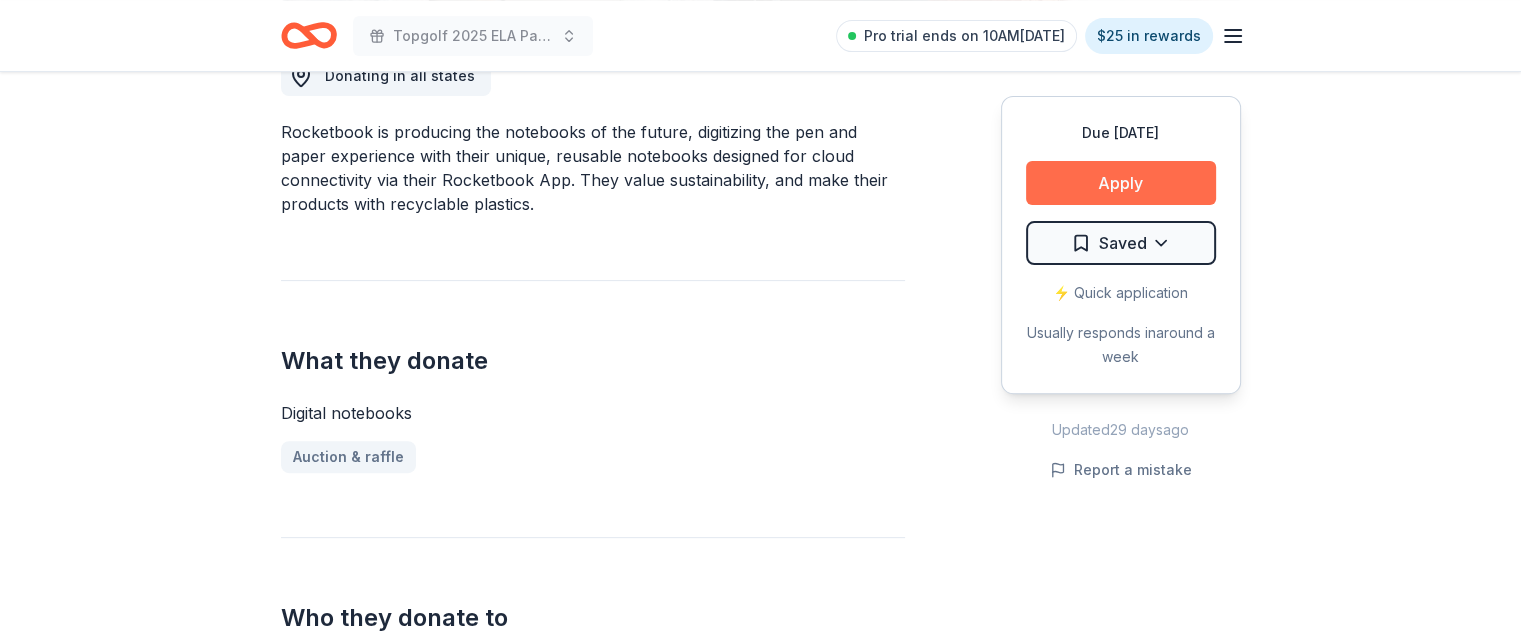 click on "Apply" at bounding box center [1121, 183] 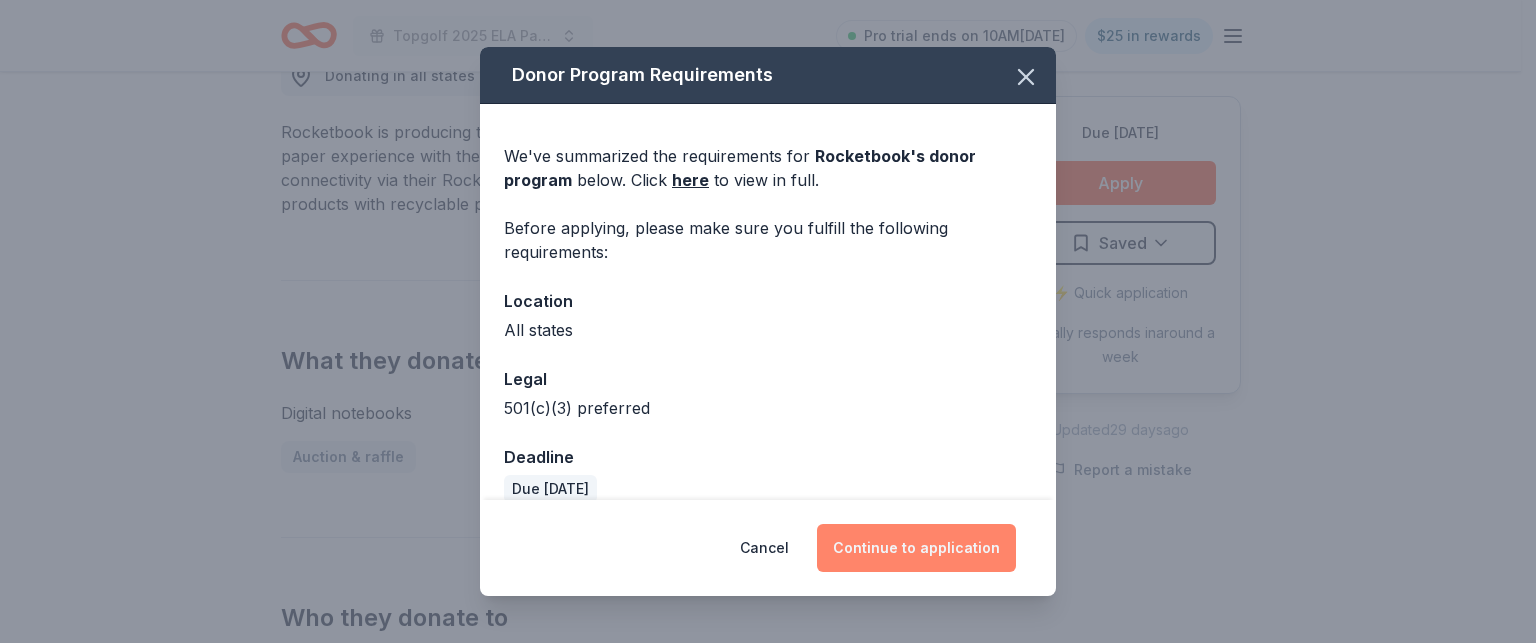 click on "Continue to application" at bounding box center [916, 548] 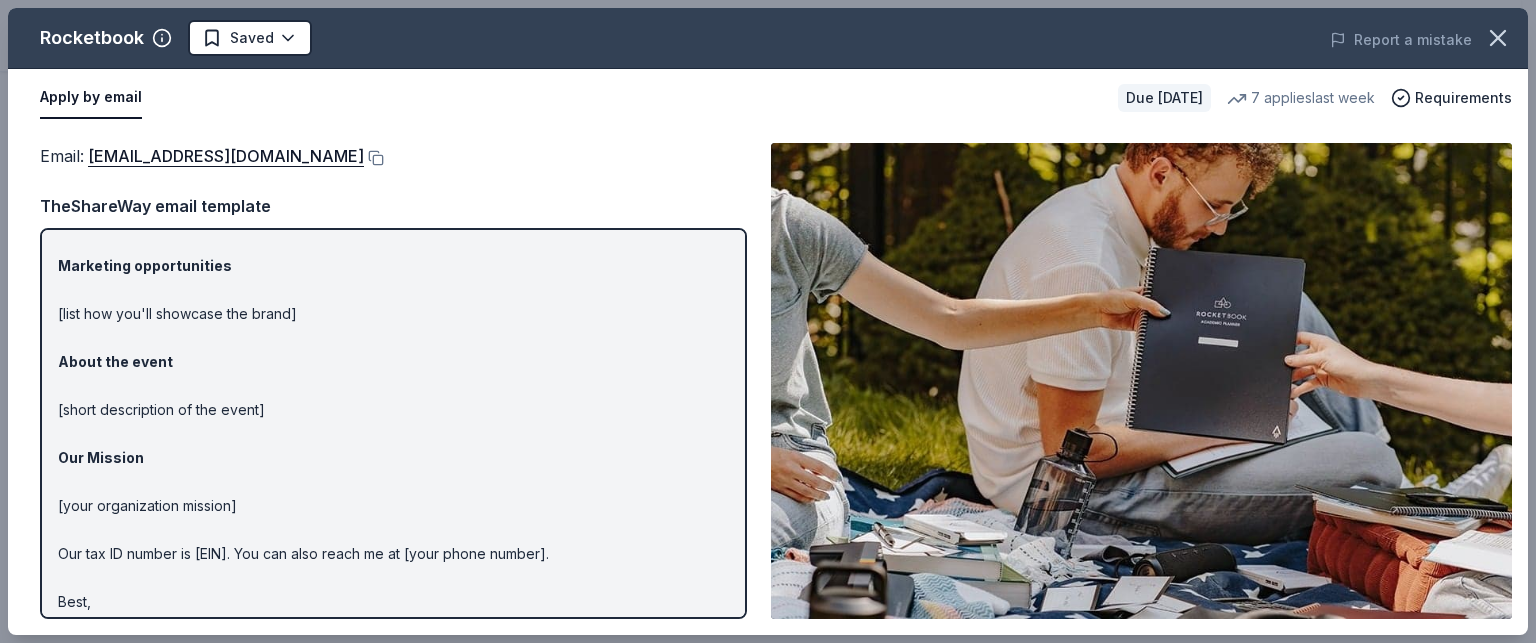 scroll, scrollTop: 147, scrollLeft: 0, axis: vertical 